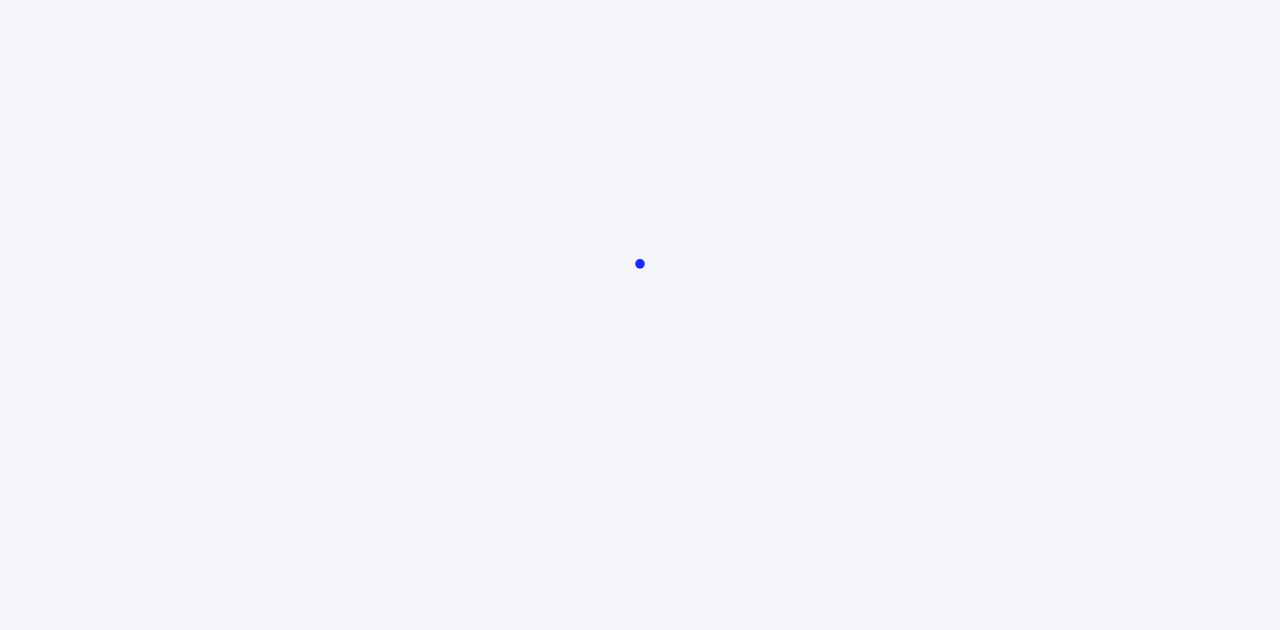 scroll, scrollTop: 0, scrollLeft: 0, axis: both 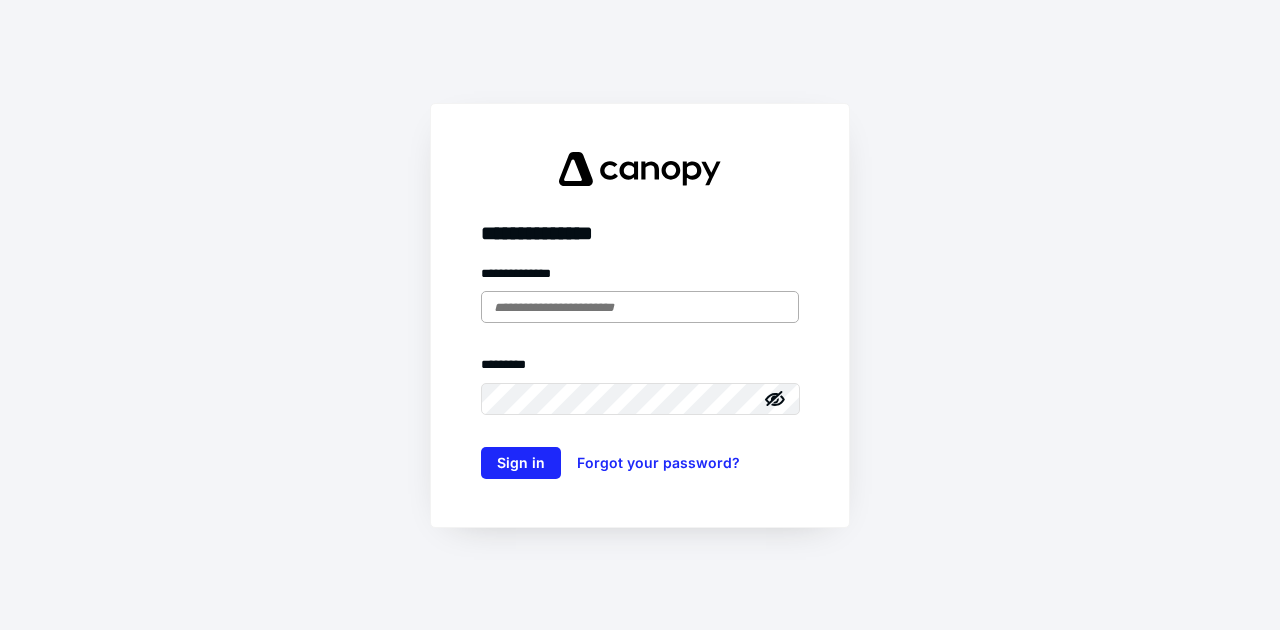 click at bounding box center (640, 307) 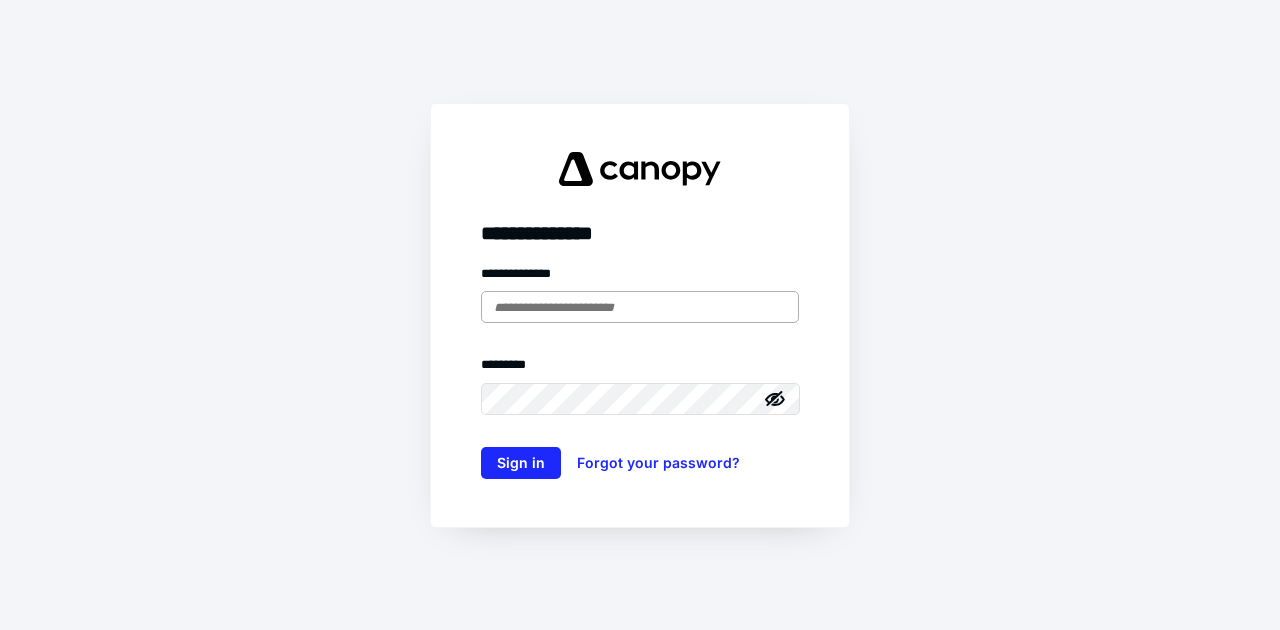 type on "**********" 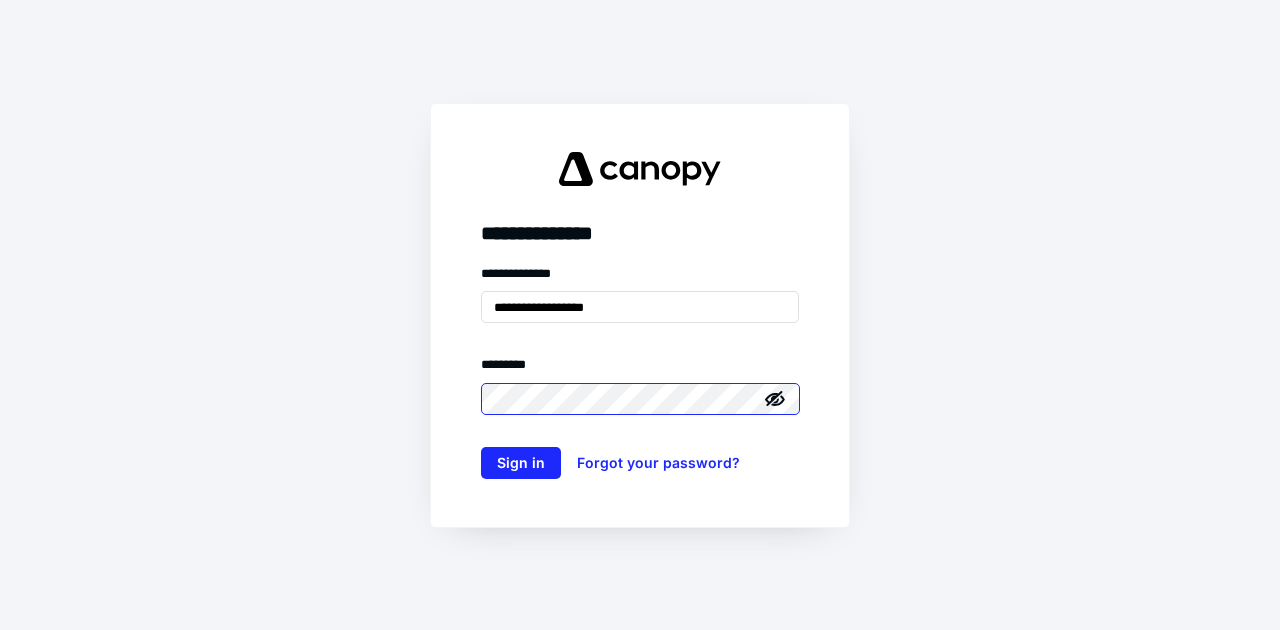 click on "Sign in" at bounding box center (521, 463) 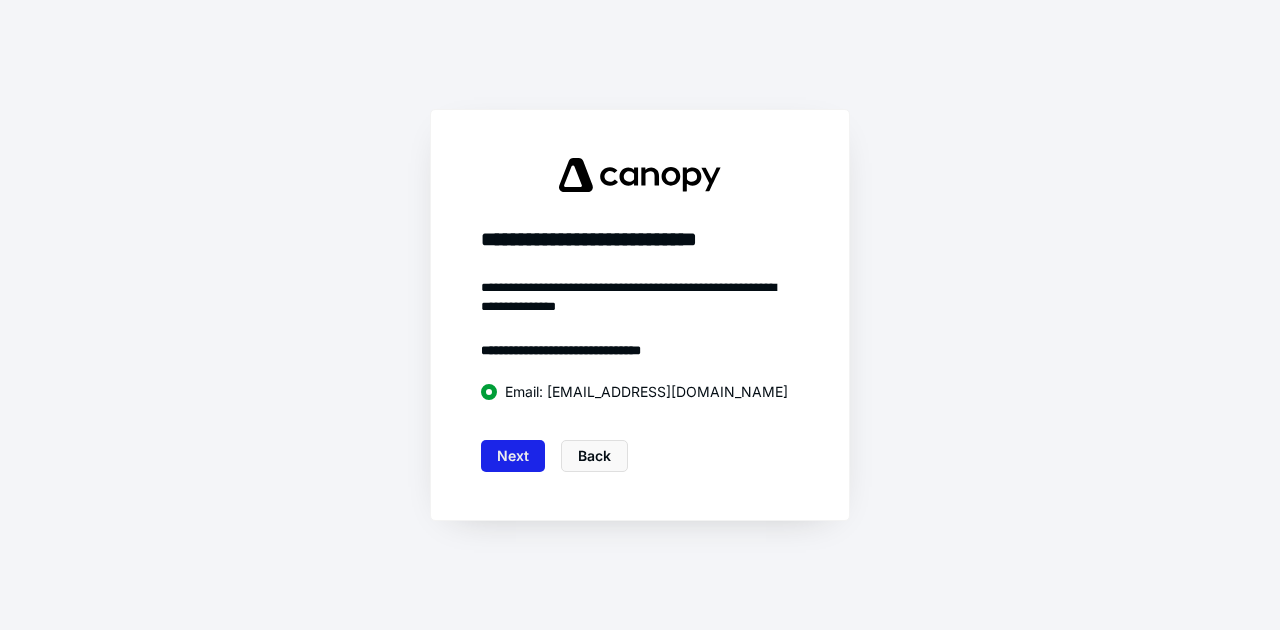 click on "Next" at bounding box center (513, 456) 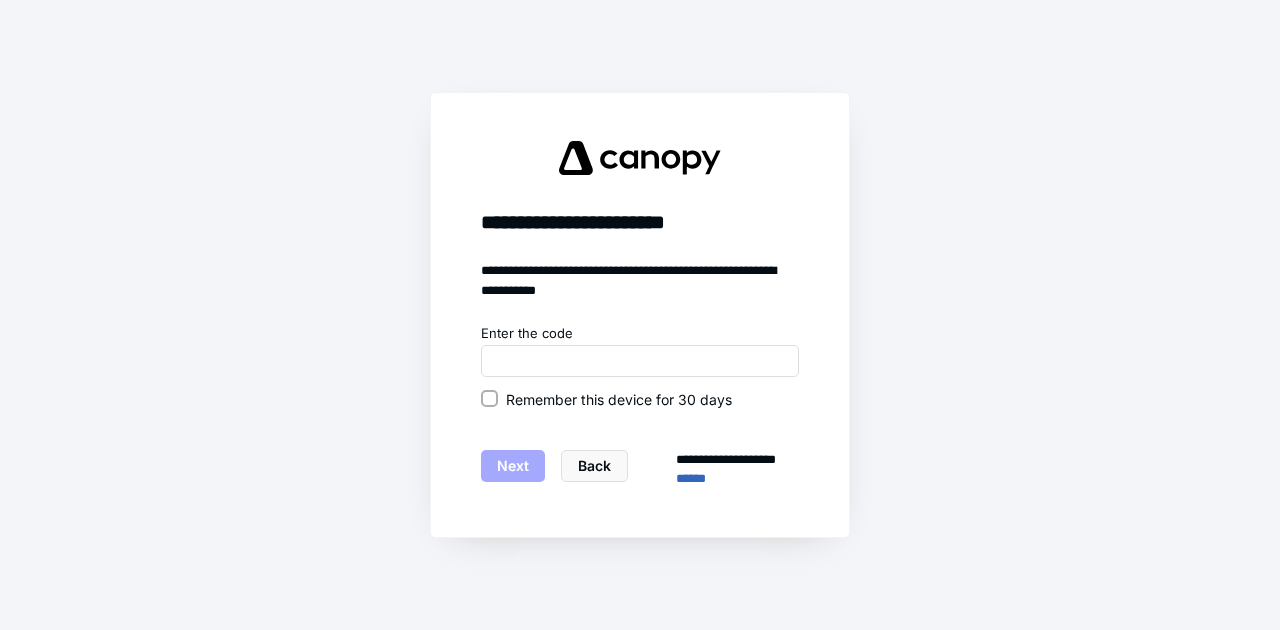 click on "Remember this device for 30 days" at bounding box center [489, 399] 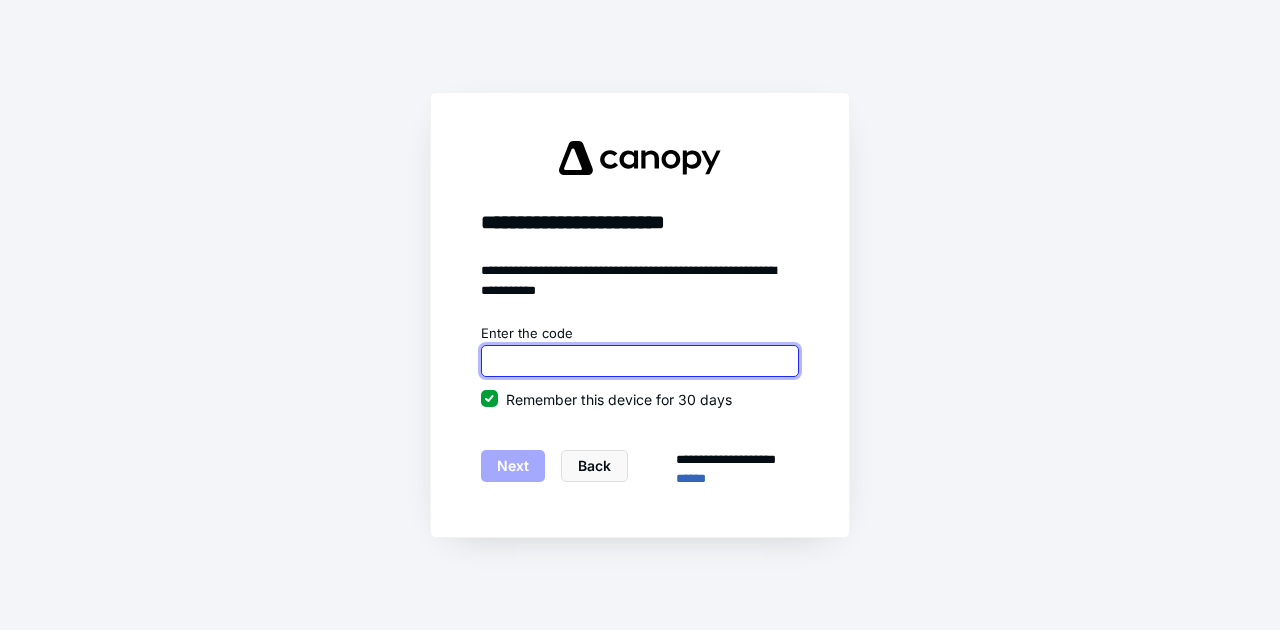 click at bounding box center [640, 361] 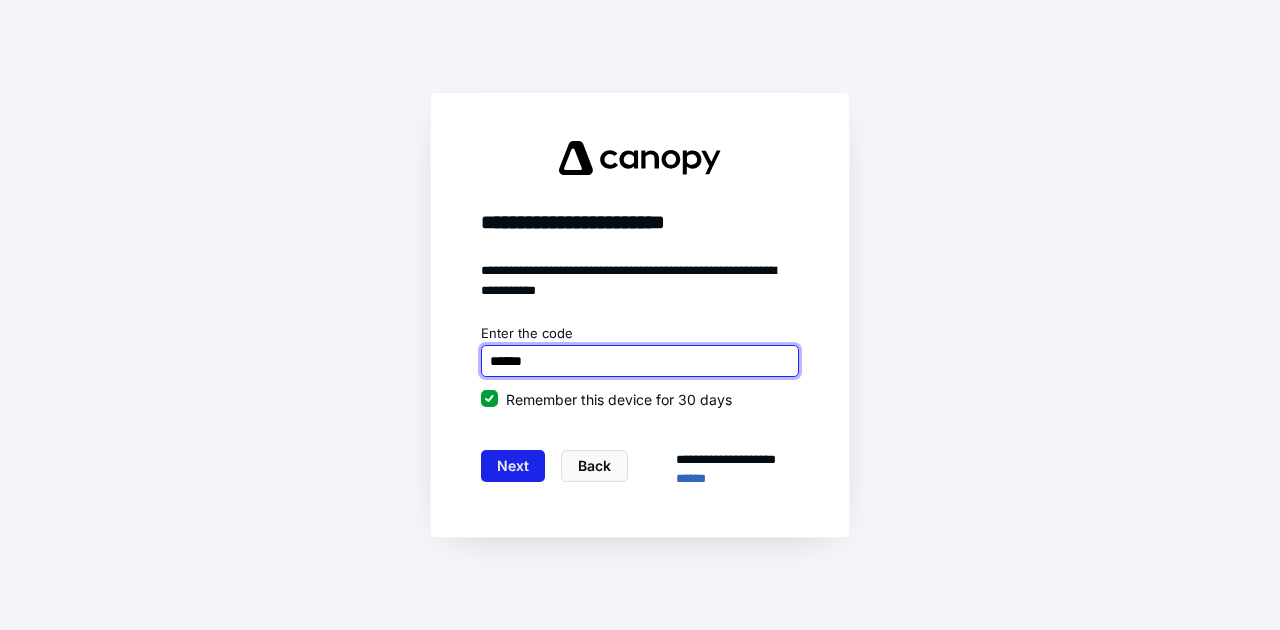 type on "******" 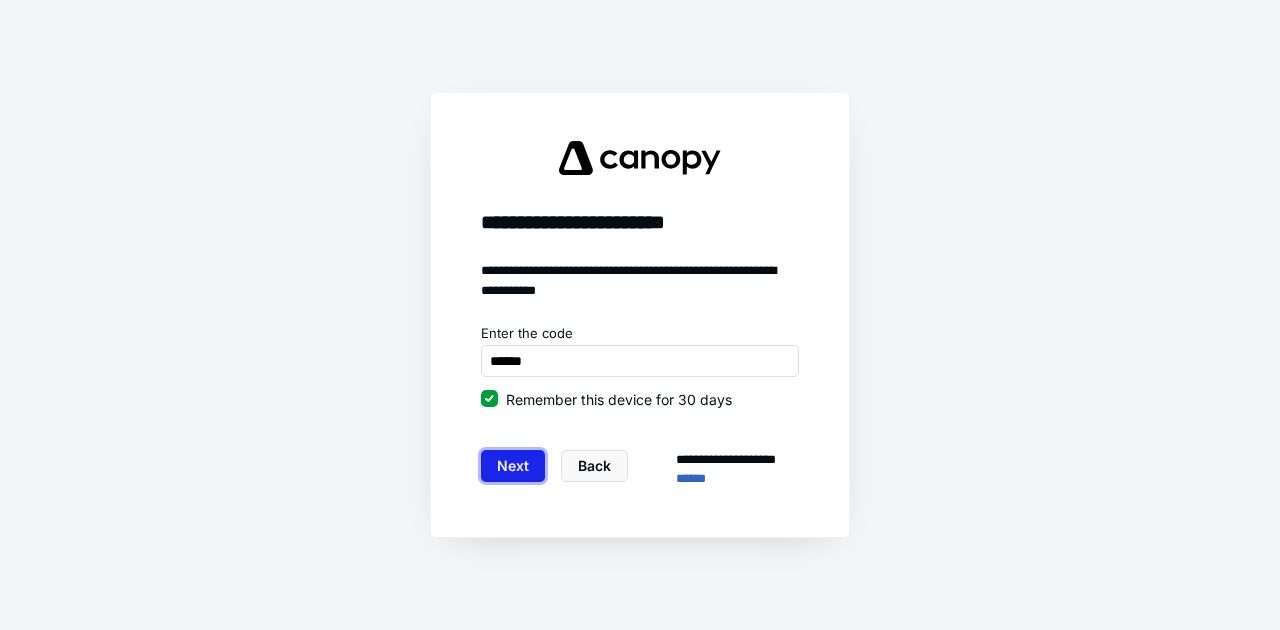 click on "Next" at bounding box center [513, 466] 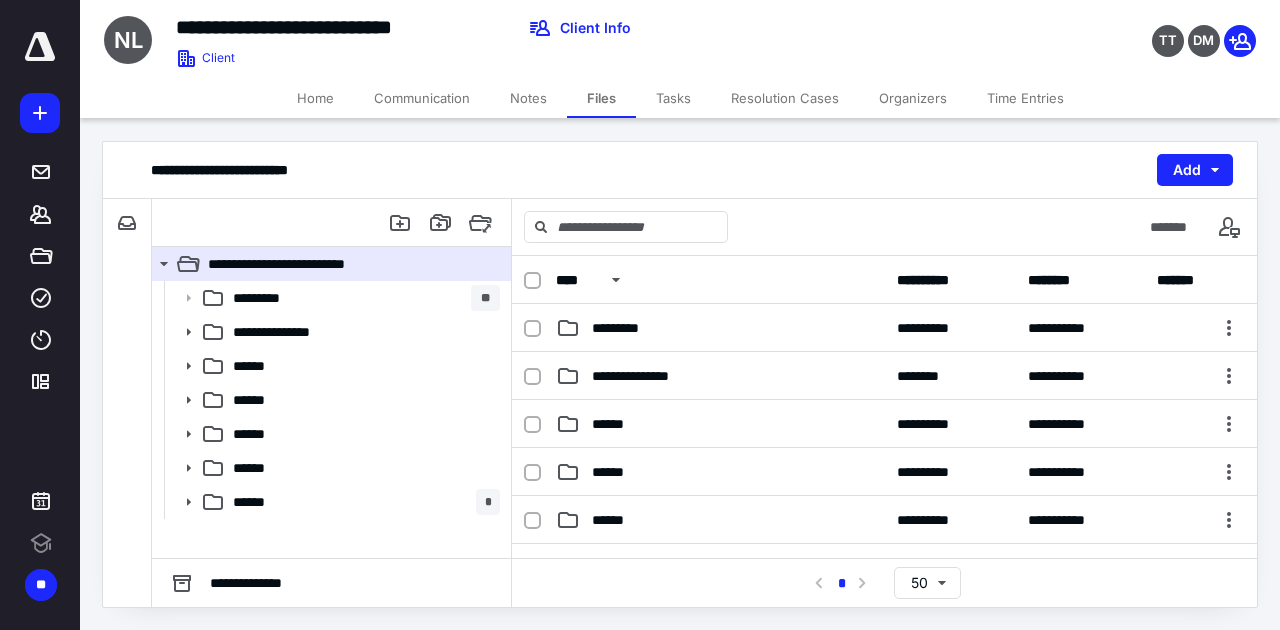 scroll, scrollTop: 0, scrollLeft: 0, axis: both 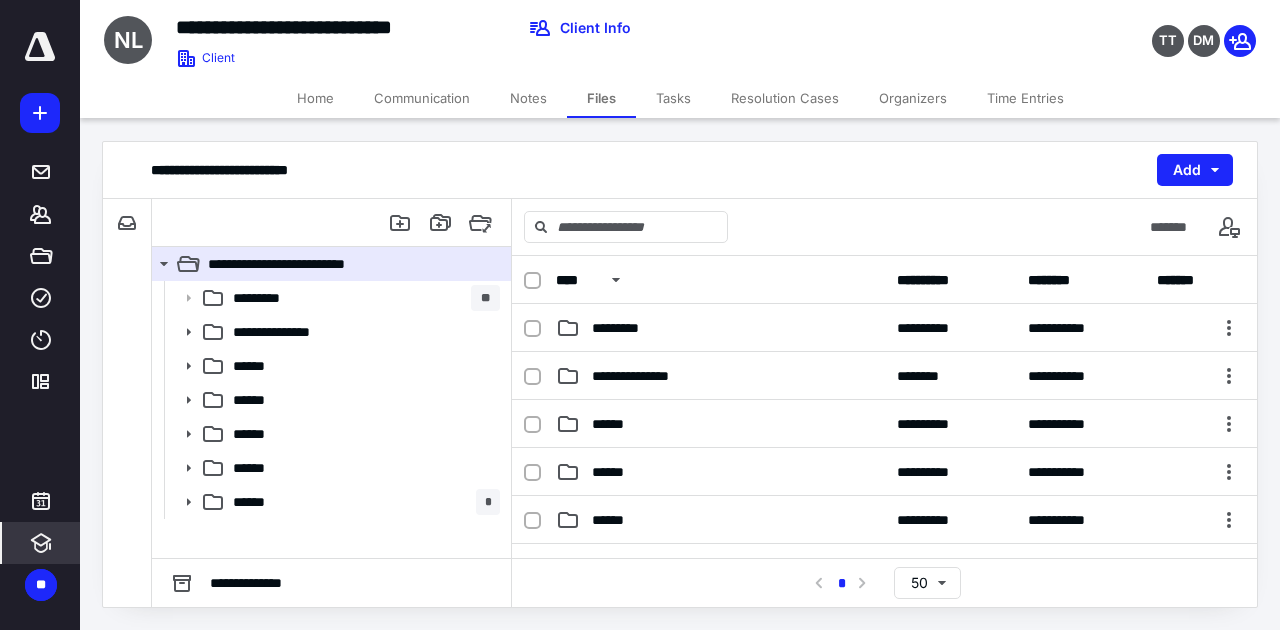 click 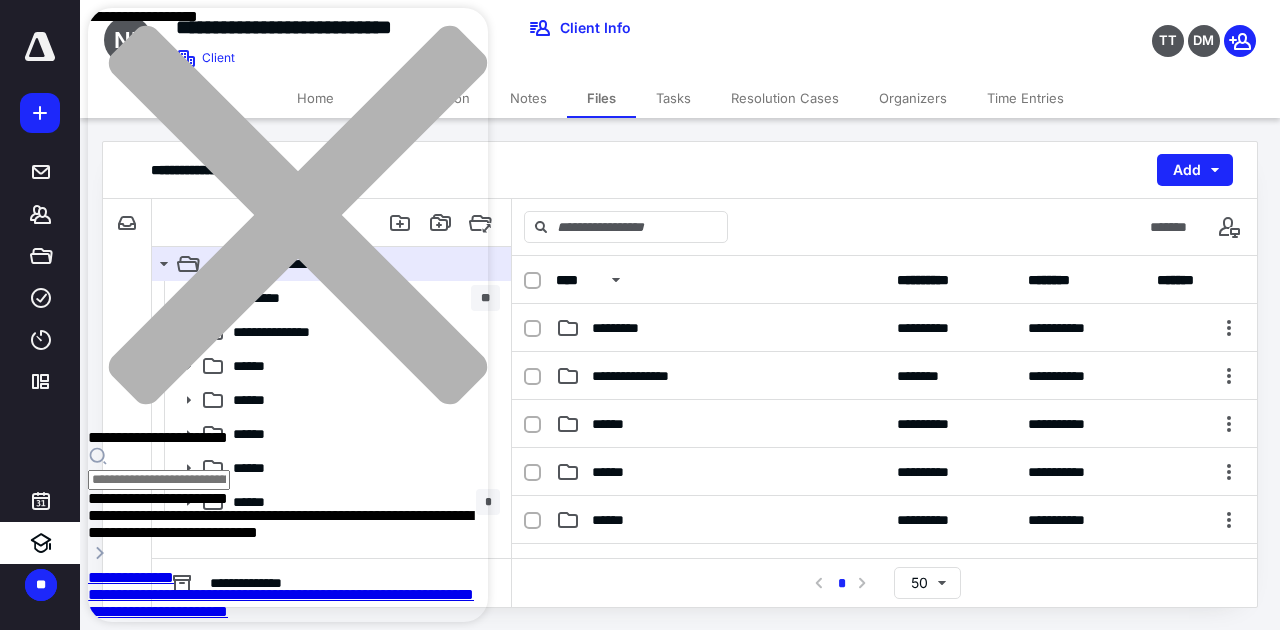 click on "**********" at bounding box center (140, 797) 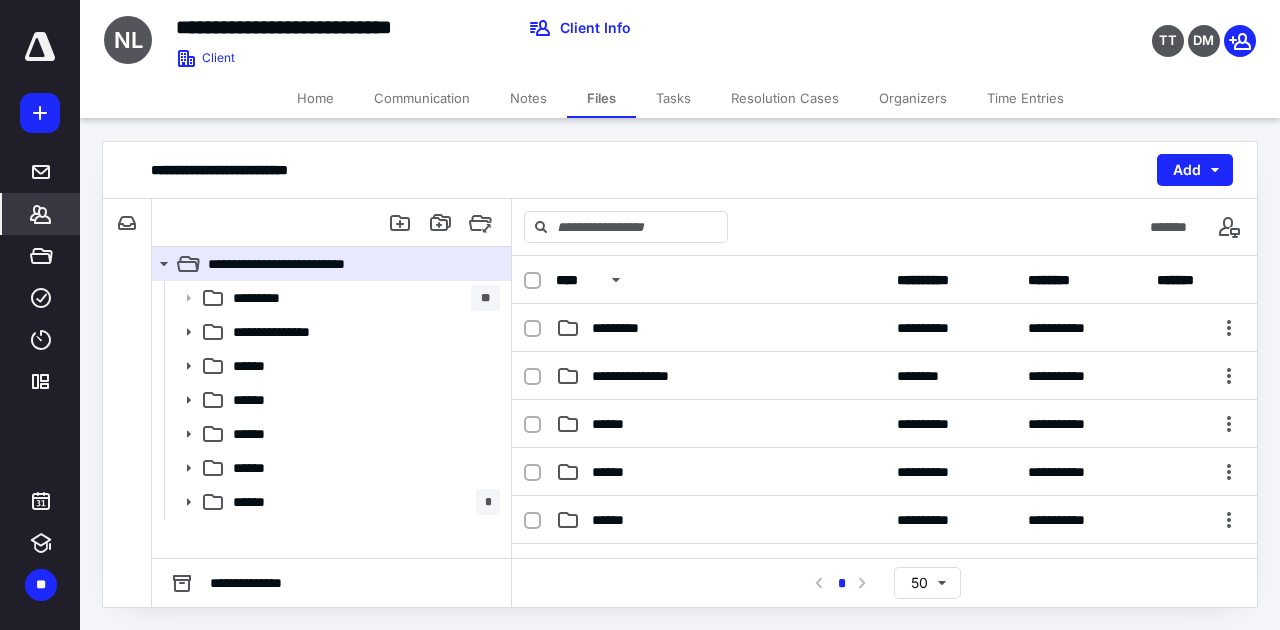 click 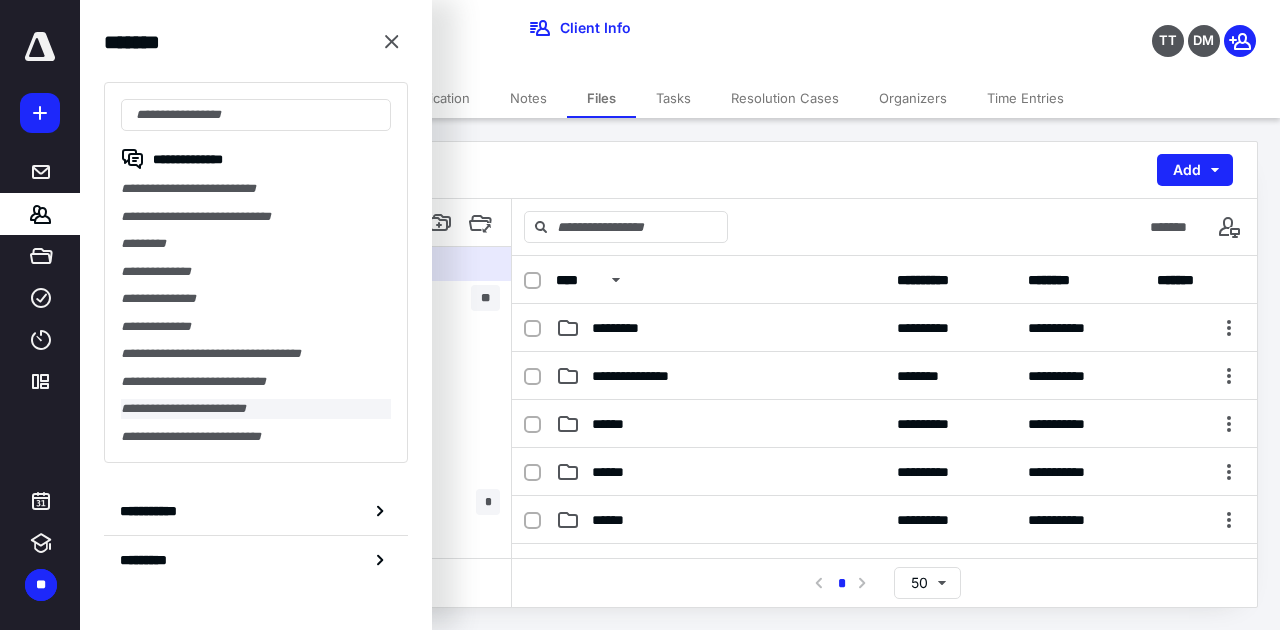 click on "**********" at bounding box center (256, 409) 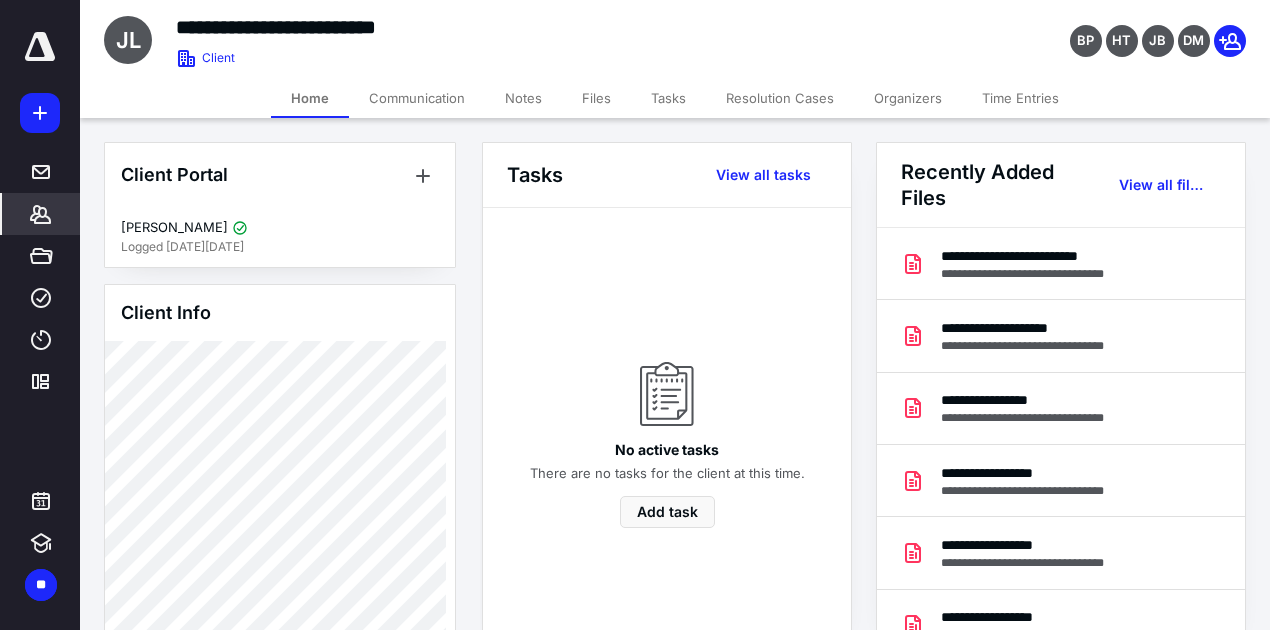 click on "Files" at bounding box center (596, 98) 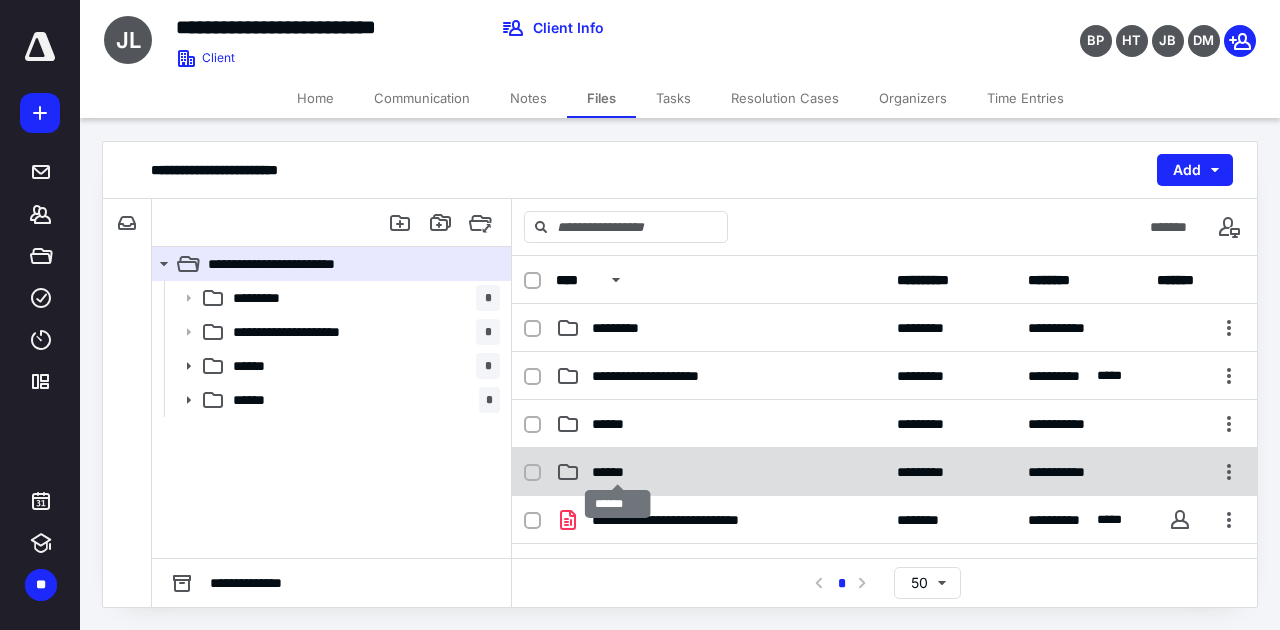 click on "******" at bounding box center (618, 472) 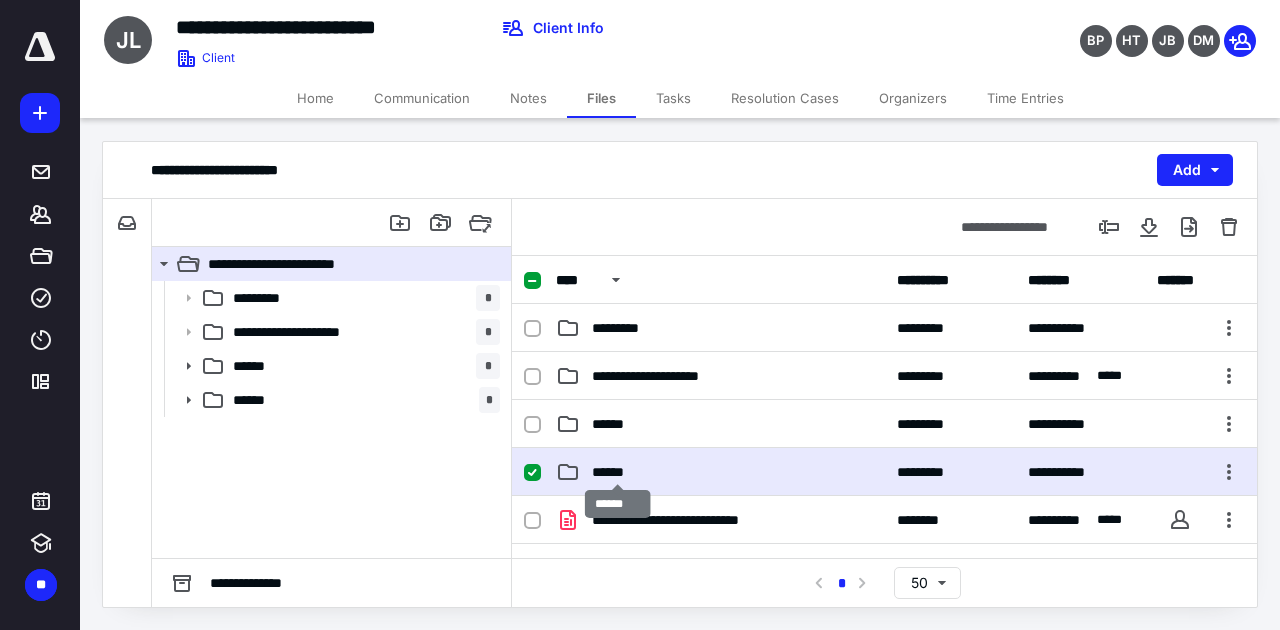 click on "******" at bounding box center [618, 472] 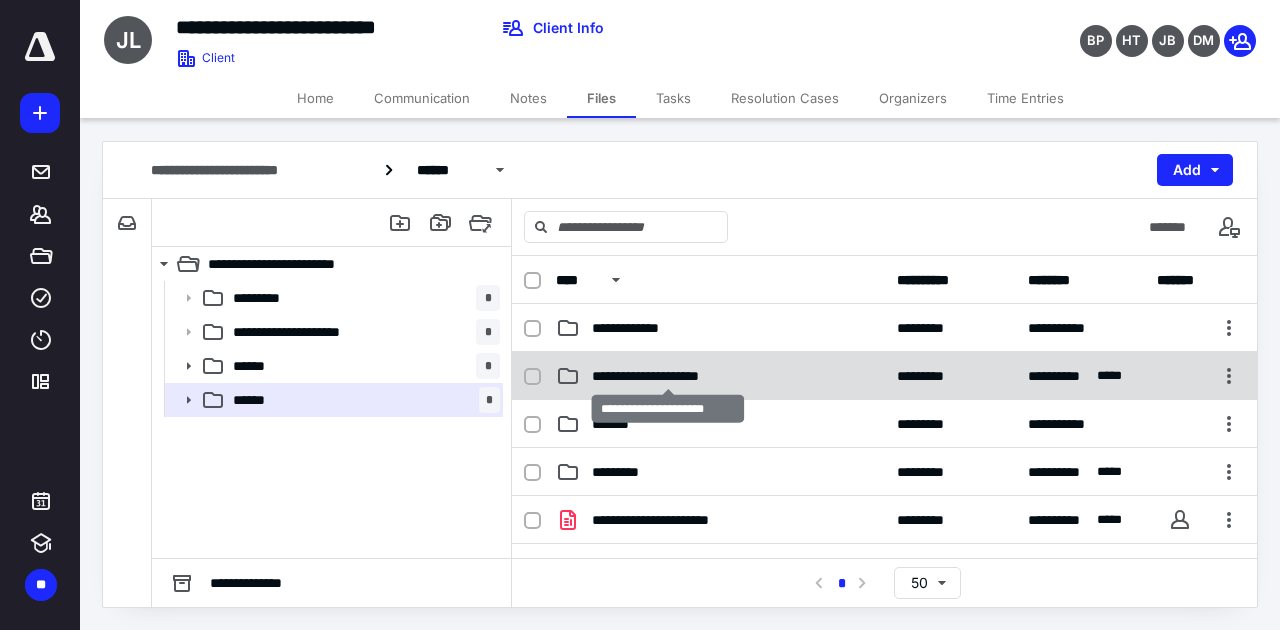 click on "**********" at bounding box center [668, 376] 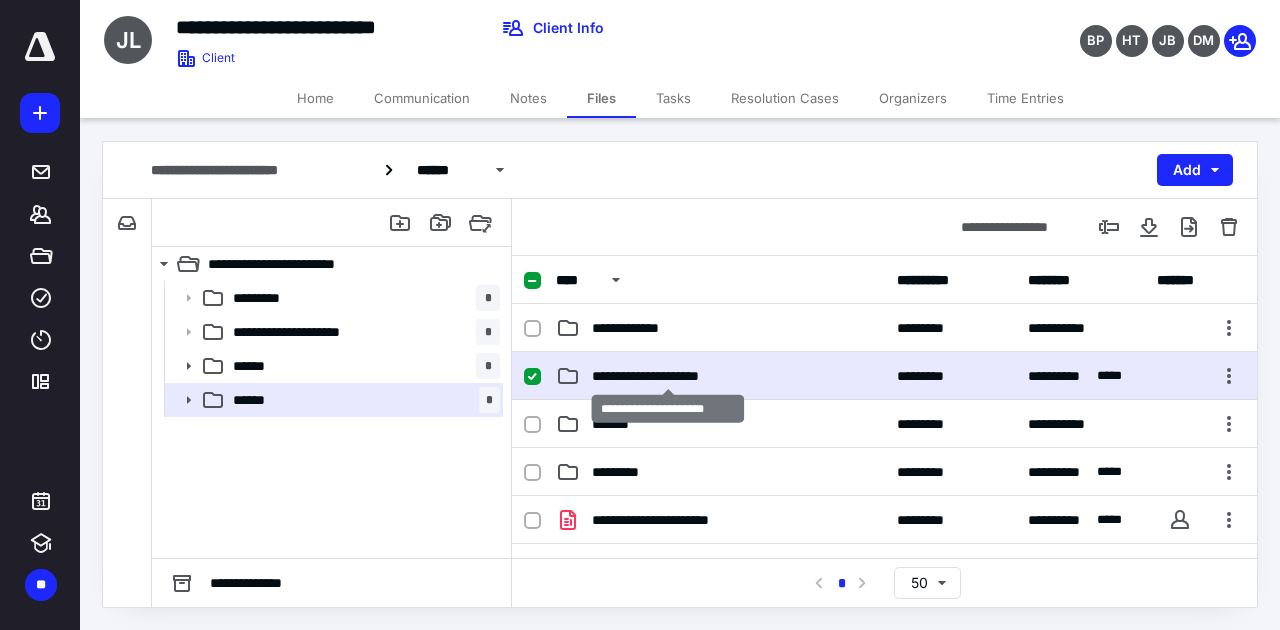 click on "**********" at bounding box center [668, 376] 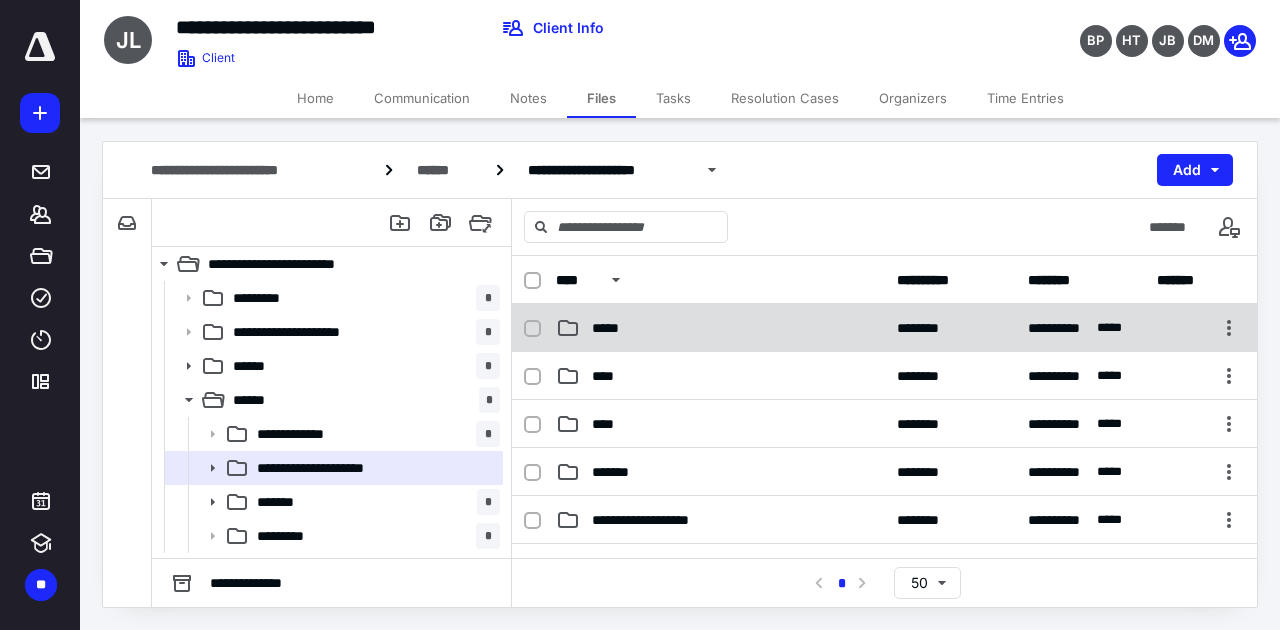 click on "*****" at bounding box center [720, 328] 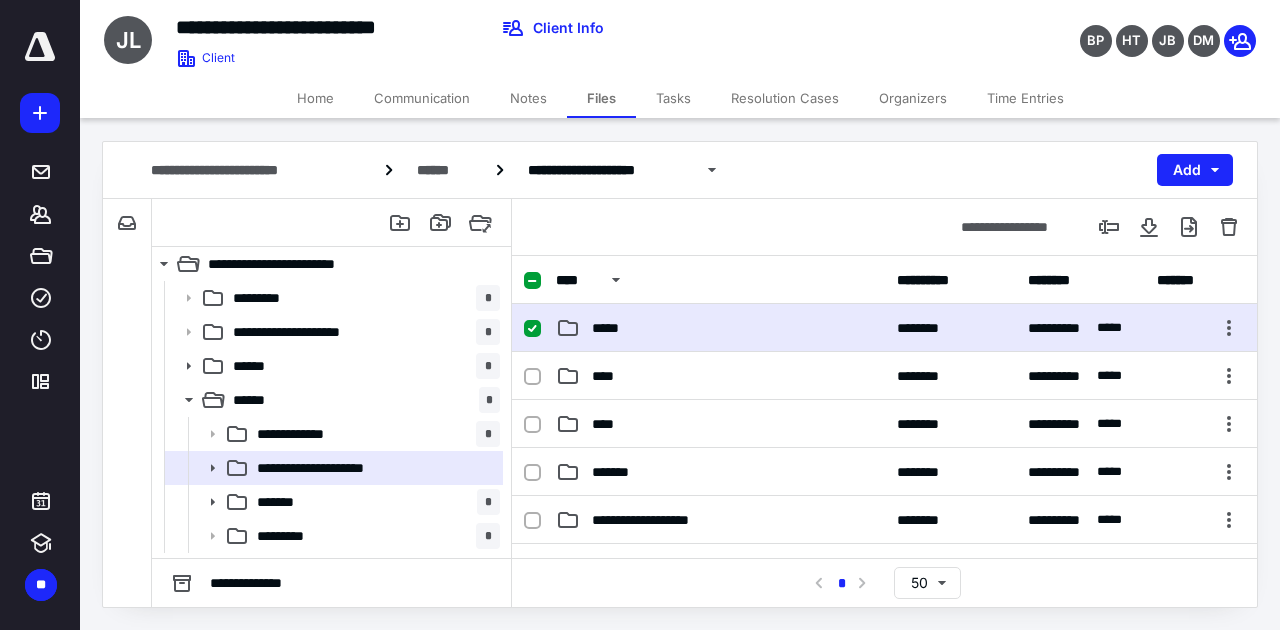 click on "*****" at bounding box center [720, 328] 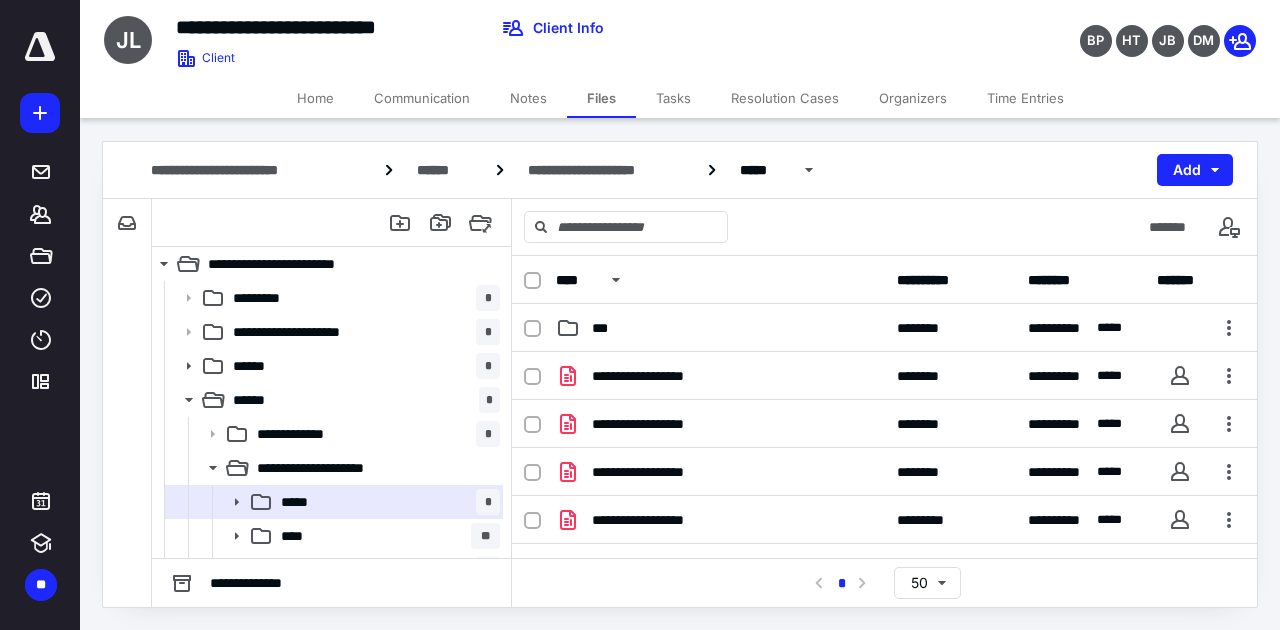 click on "***" at bounding box center (720, 328) 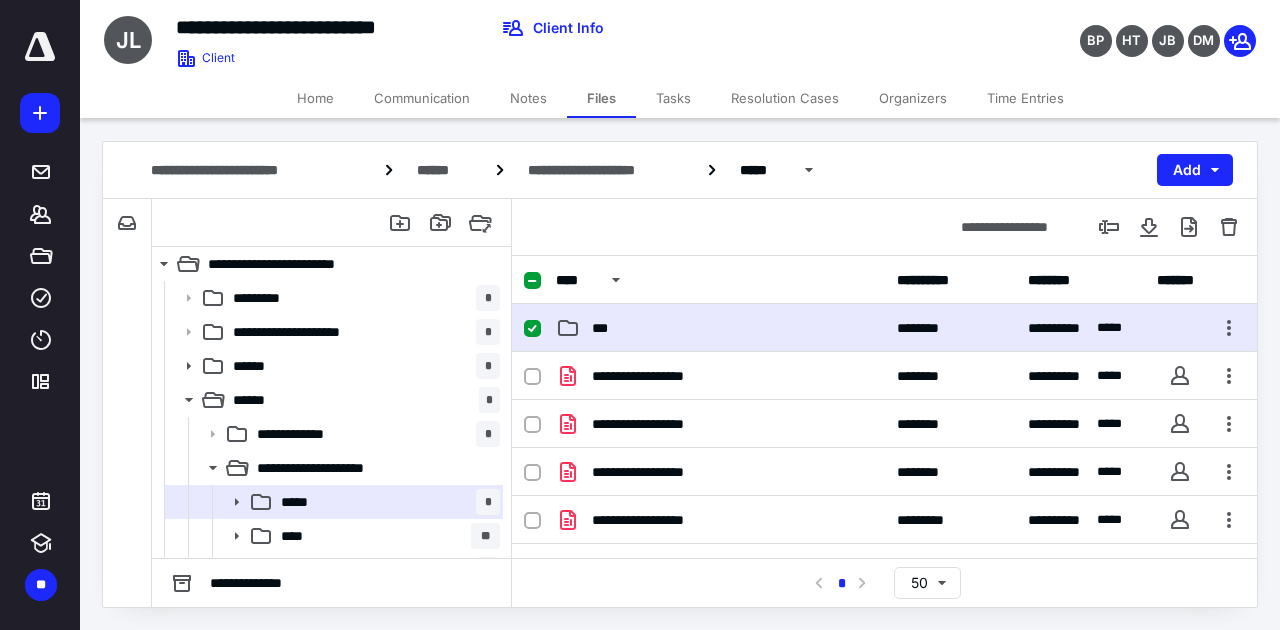 click on "***" at bounding box center (720, 328) 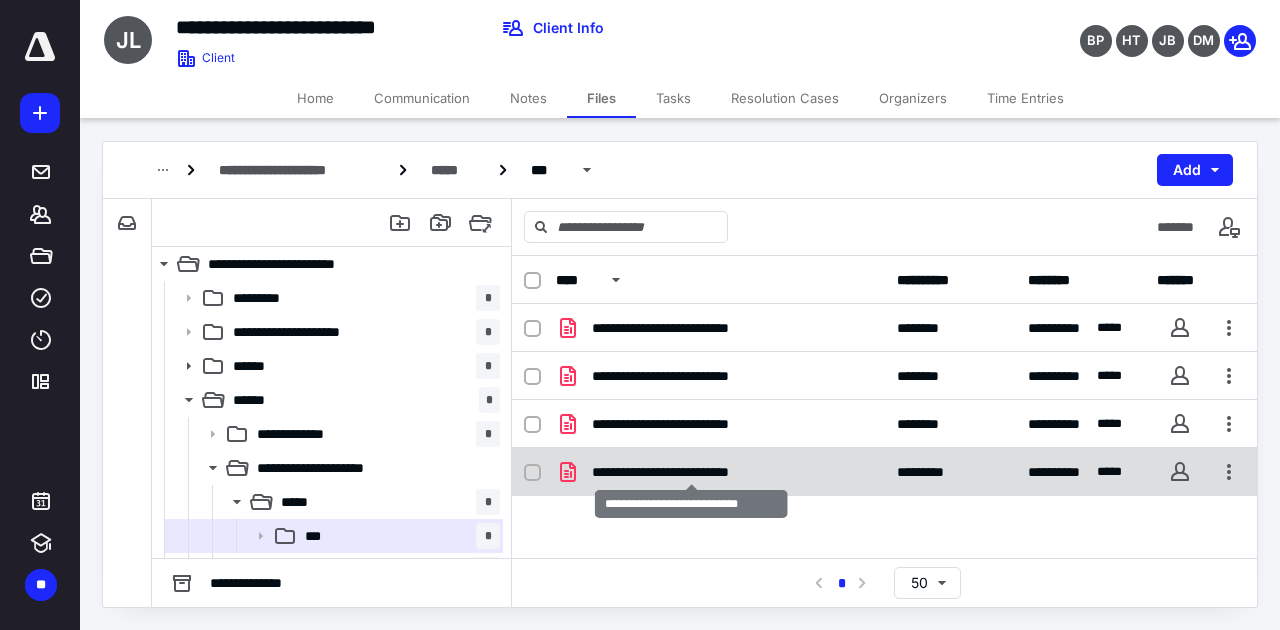click on "**********" at bounding box center [692, 472] 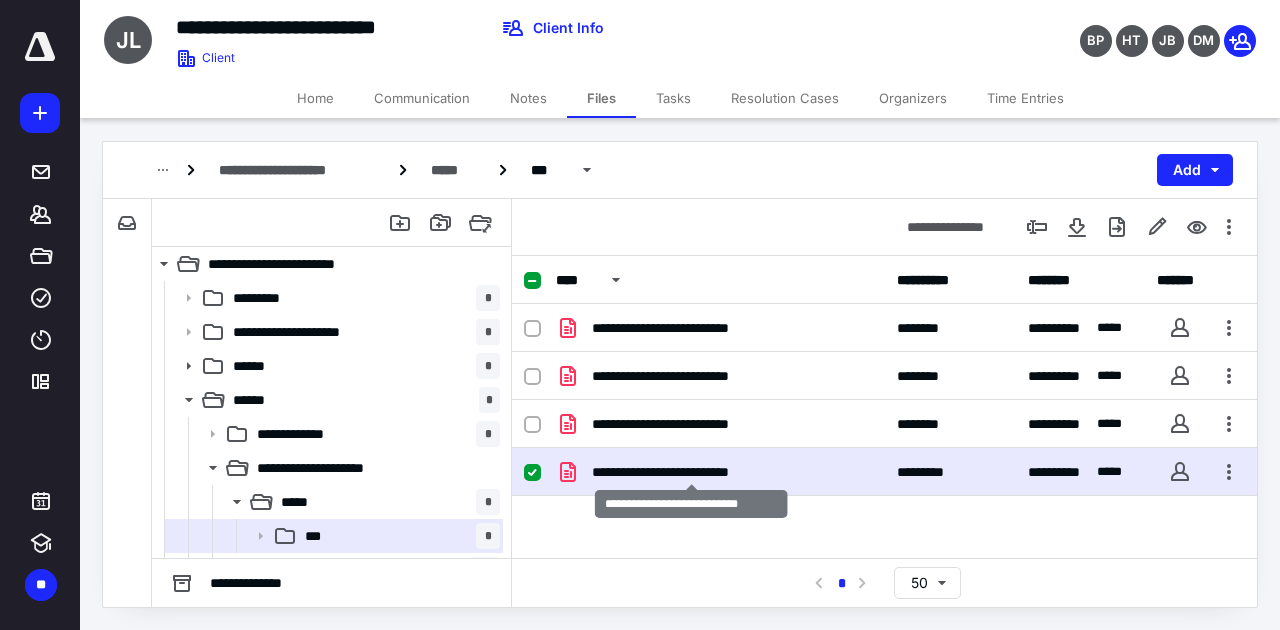 click on "**********" at bounding box center (692, 472) 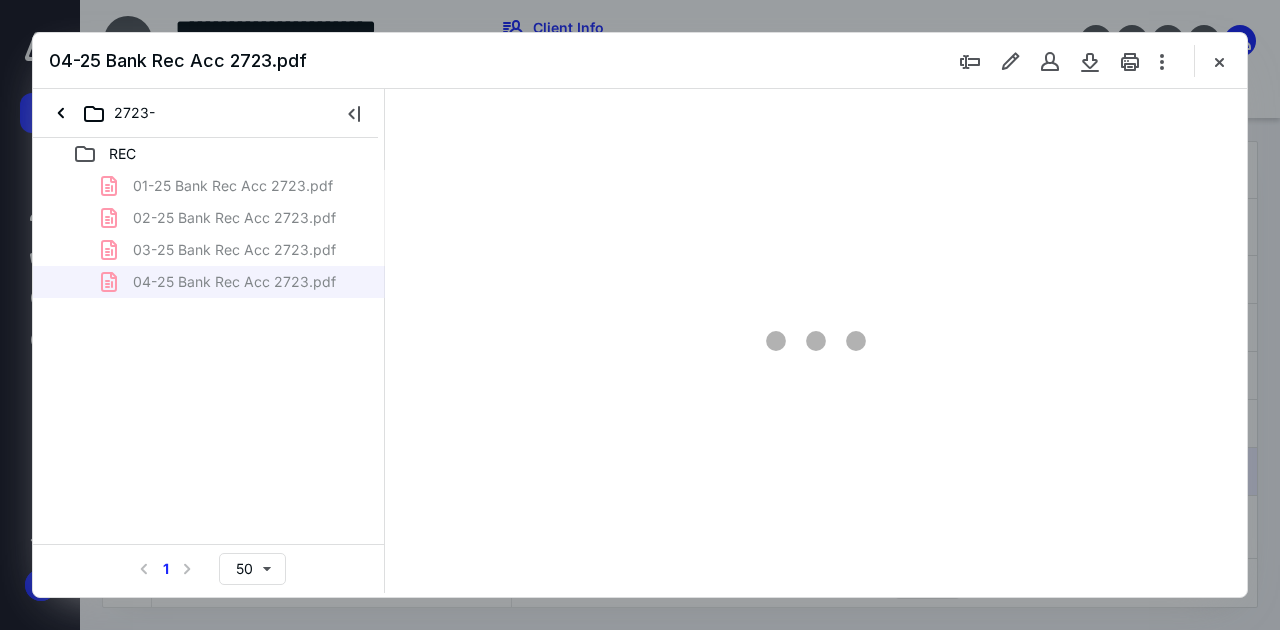 scroll, scrollTop: 0, scrollLeft: 0, axis: both 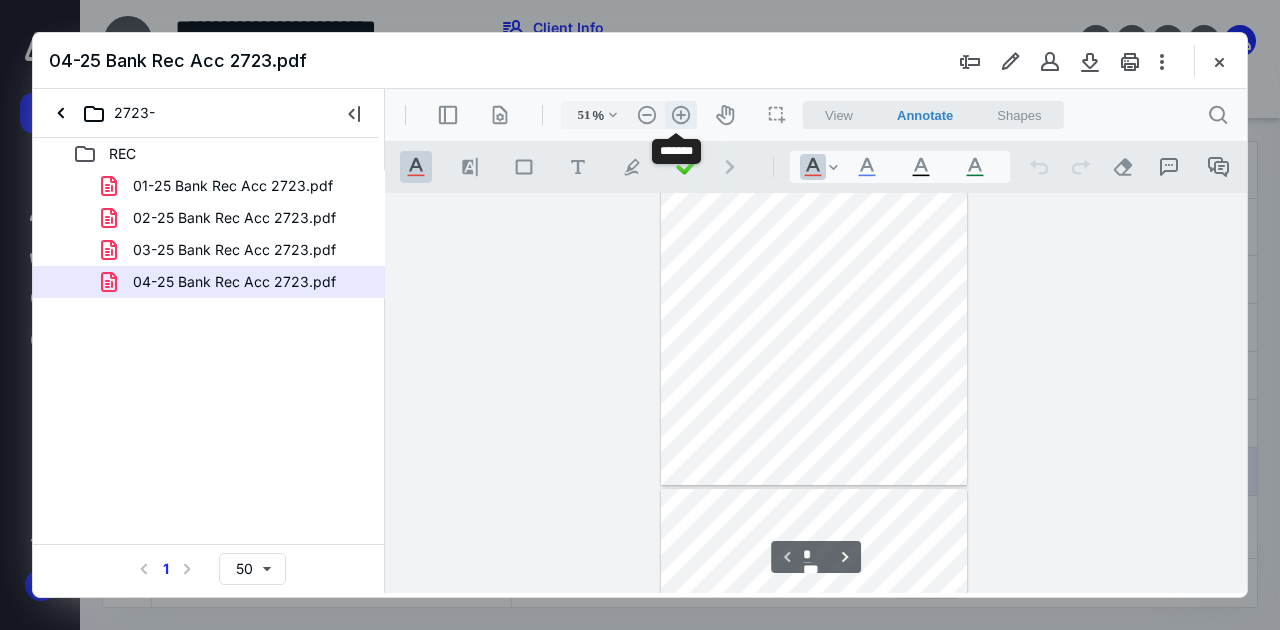 click on ".cls-1{fill:#abb0c4;} icon - header - zoom - in - line" at bounding box center (681, 115) 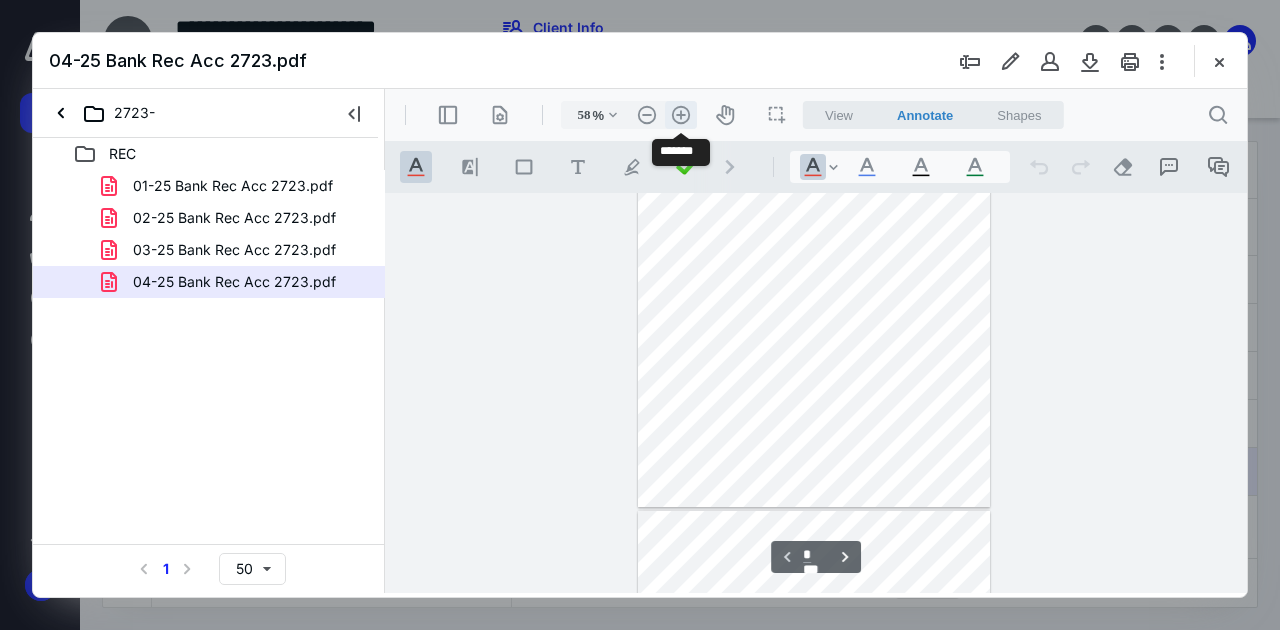 click on ".cls-1{fill:#abb0c4;} icon - header - zoom - in - line" at bounding box center (681, 115) 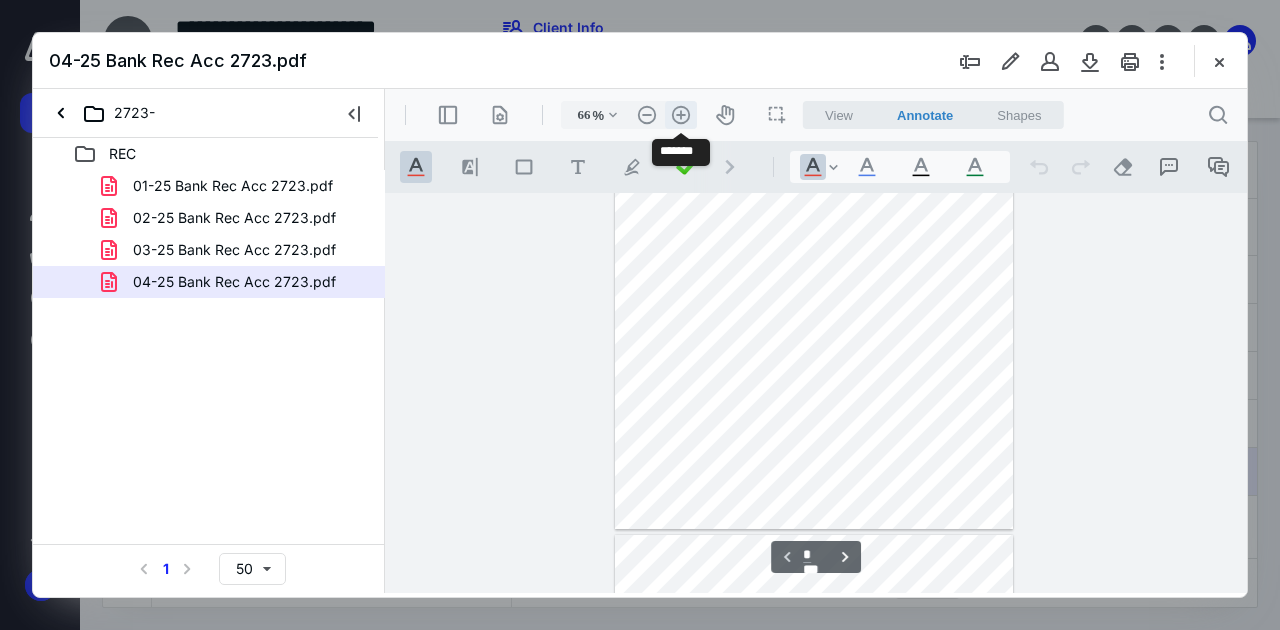 click on ".cls-1{fill:#abb0c4;} icon - header - zoom - in - line" at bounding box center (681, 115) 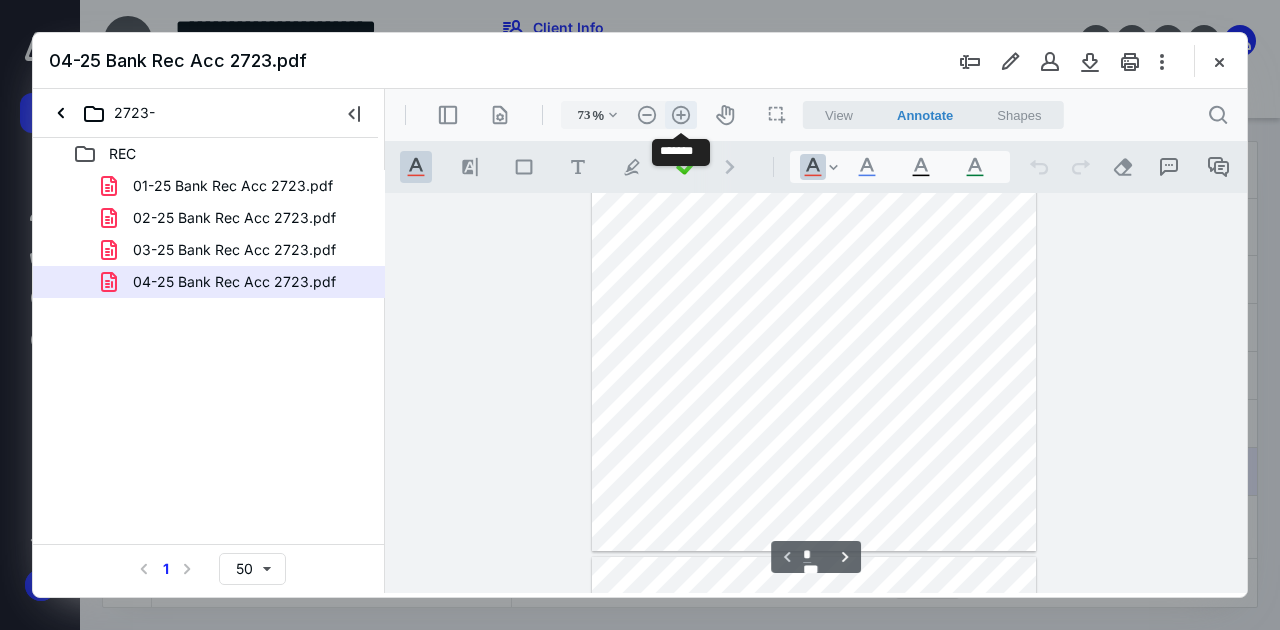 click on ".cls-1{fill:#abb0c4;} icon - header - zoom - in - line" at bounding box center (681, 115) 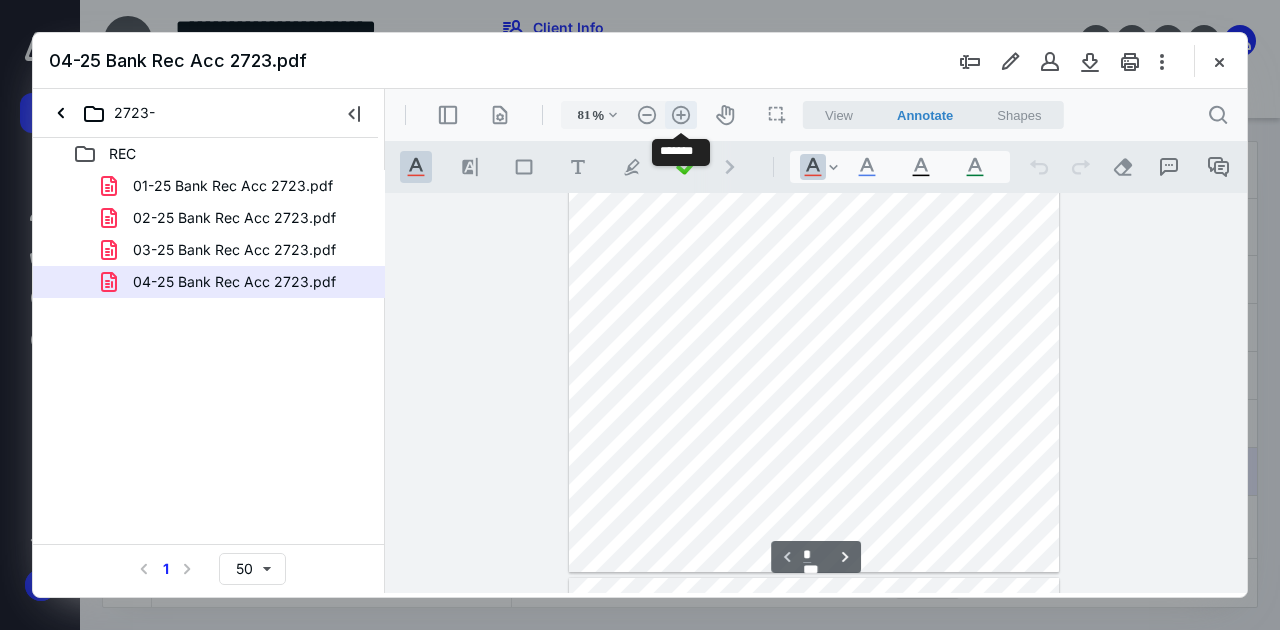 click on ".cls-1{fill:#abb0c4;} icon - header - zoom - in - line" at bounding box center (681, 115) 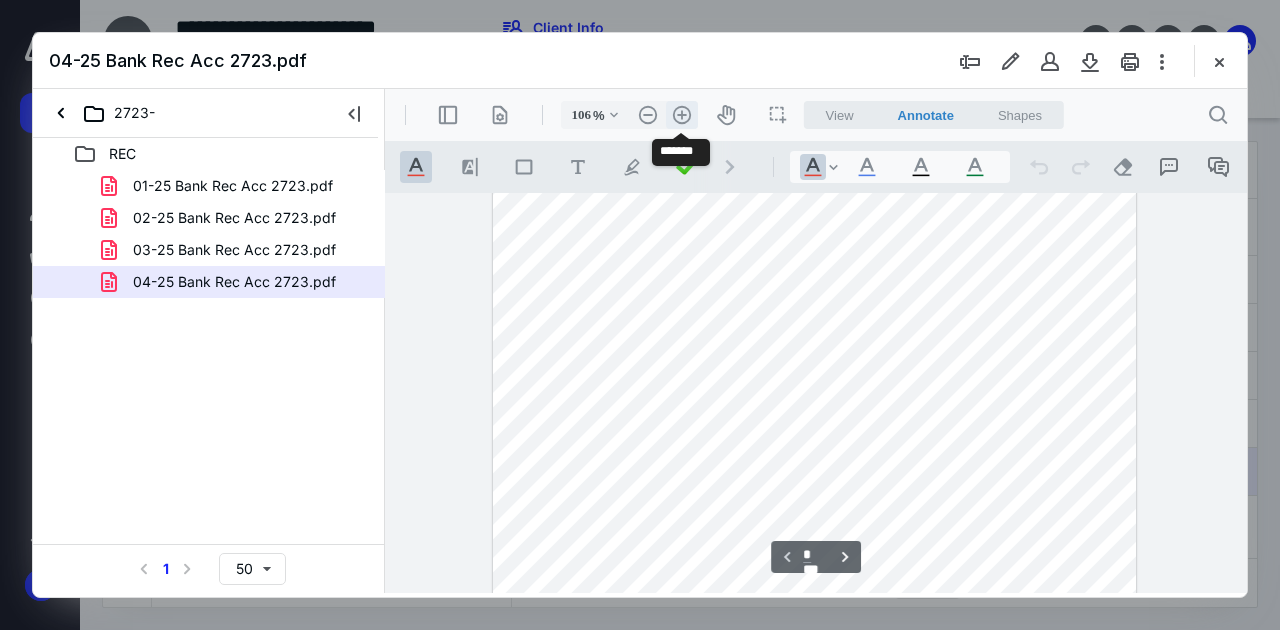 click on ".cls-1{fill:#abb0c4;} icon - header - zoom - in - line" at bounding box center (682, 115) 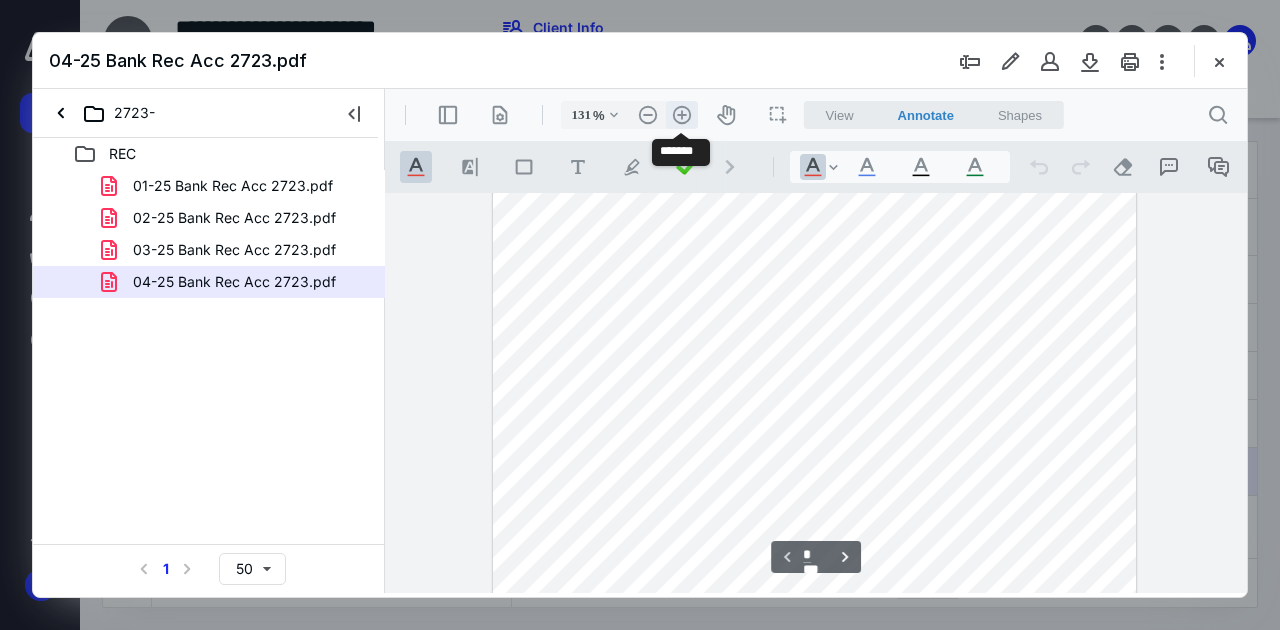 scroll, scrollTop: 511, scrollLeft: 0, axis: vertical 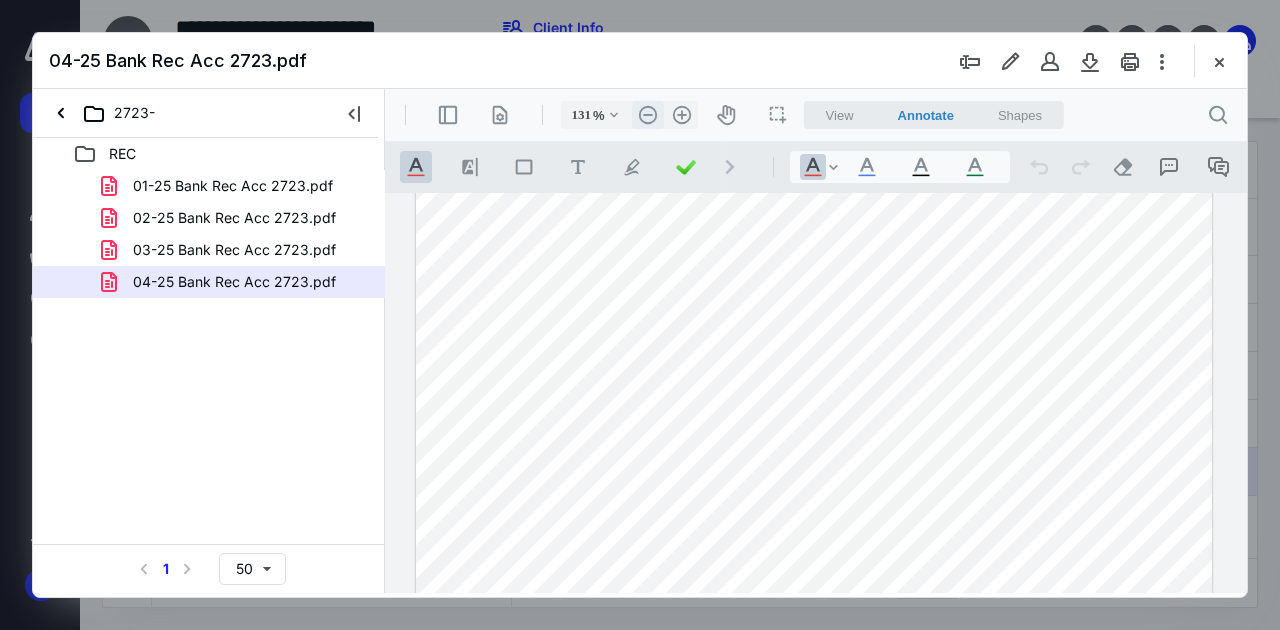 click on ".cls-1{fill:#abb0c4;} icon - header - zoom - out - line" at bounding box center [648, 115] 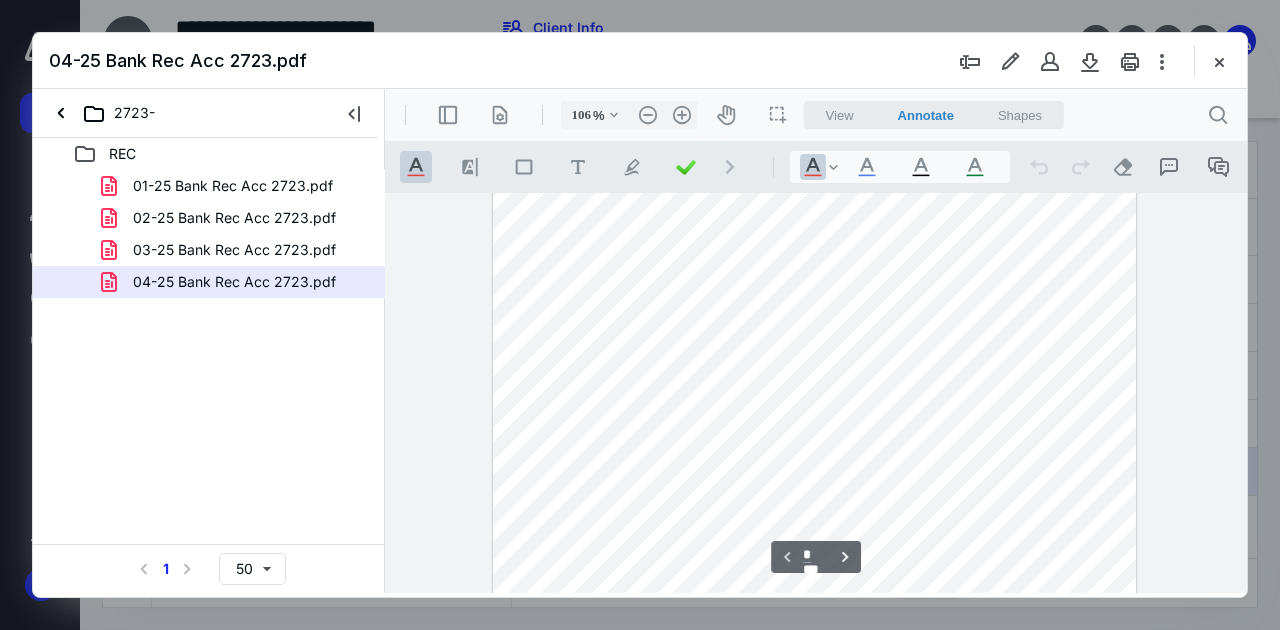 scroll, scrollTop: 0, scrollLeft: 0, axis: both 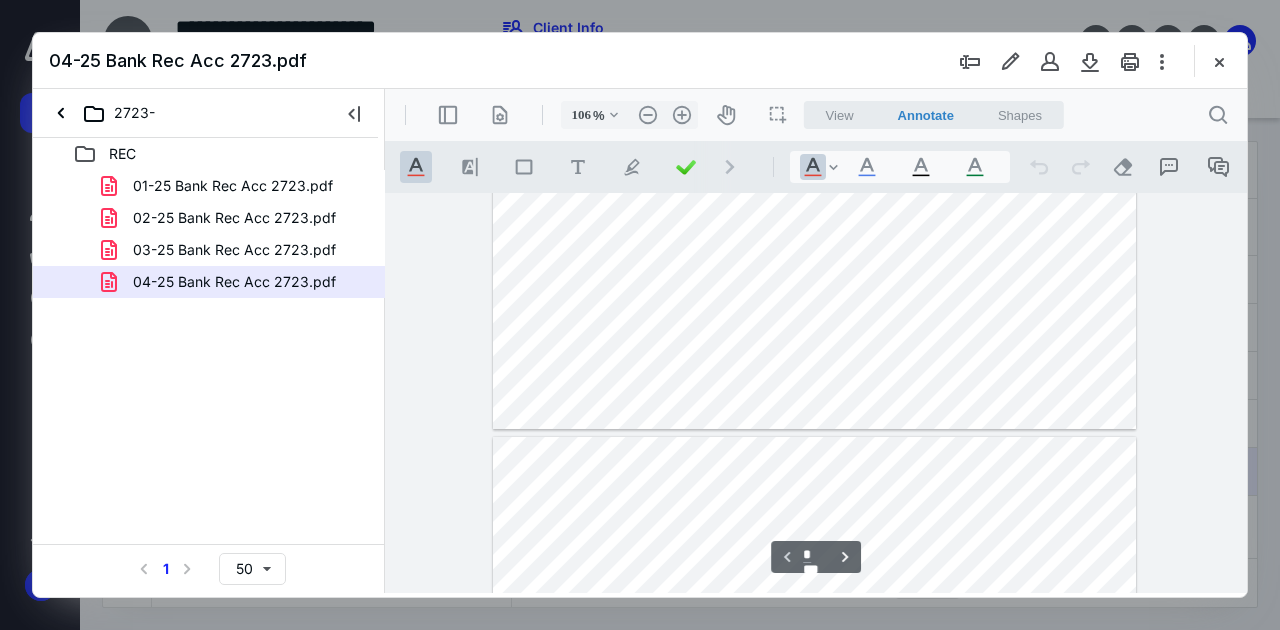 type on "*" 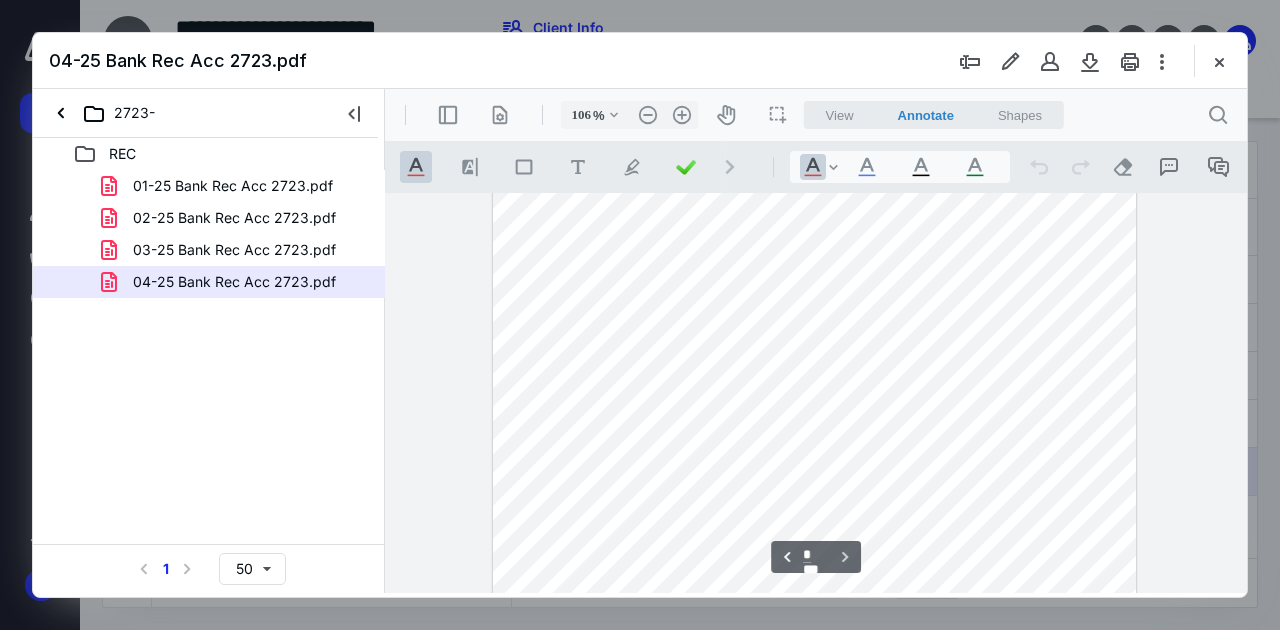 scroll, scrollTop: 746, scrollLeft: 0, axis: vertical 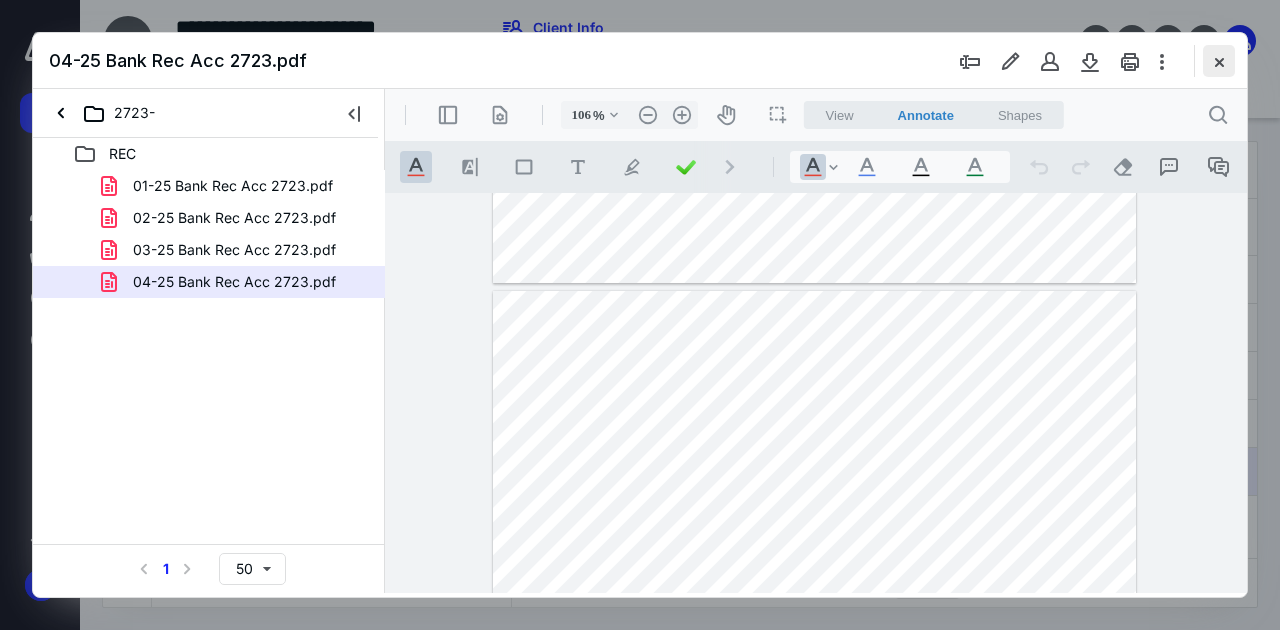 click at bounding box center (1219, 61) 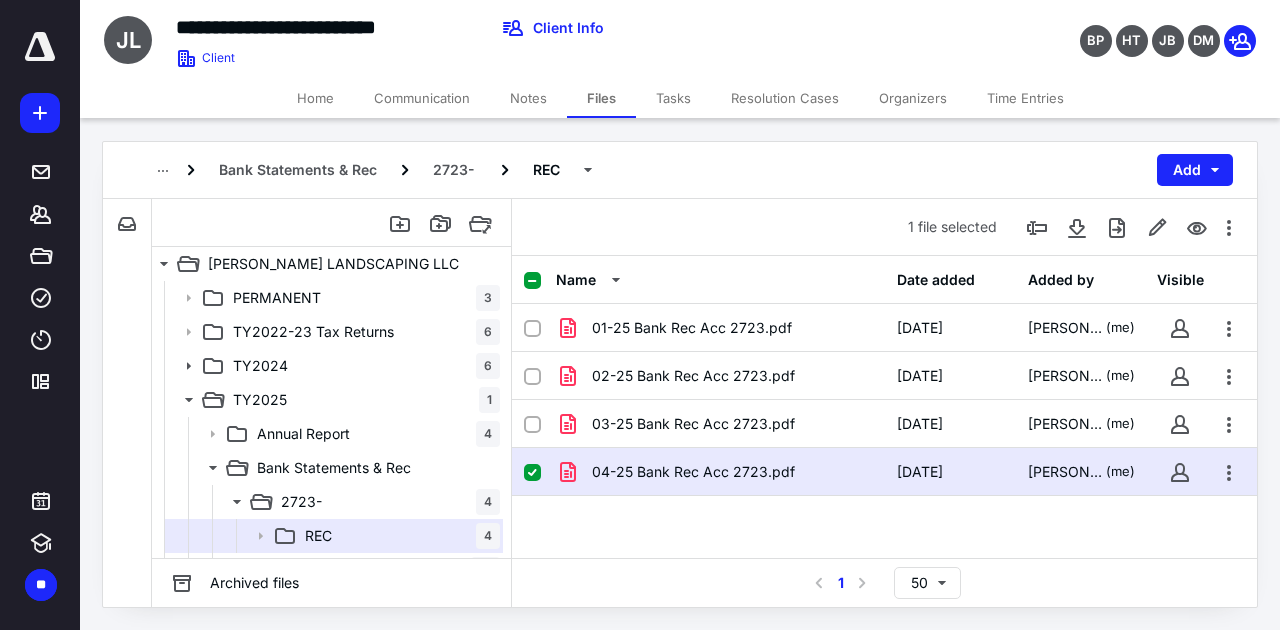 click at bounding box center (532, 473) 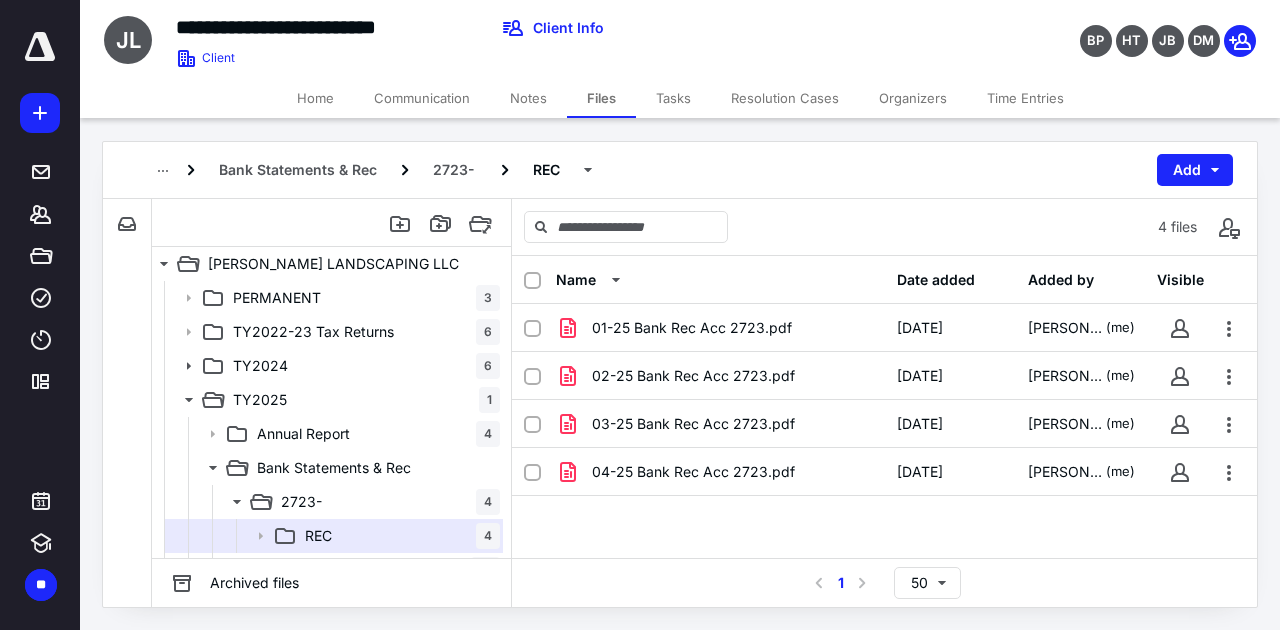 click on "Files" at bounding box center [601, 98] 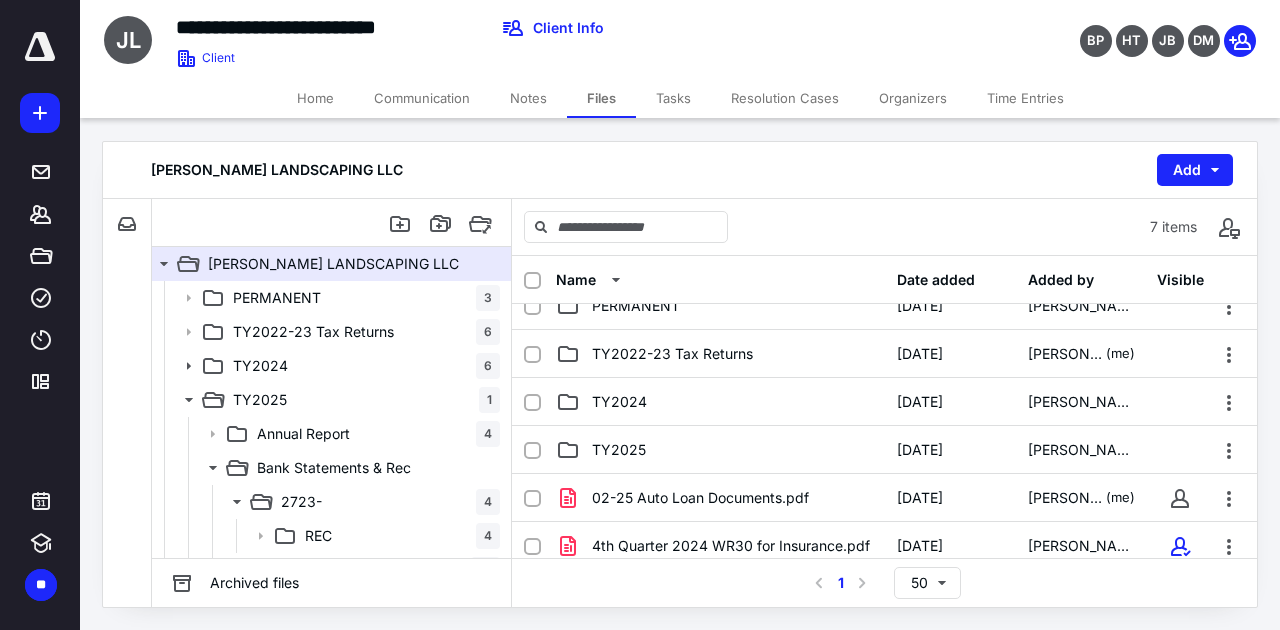 scroll, scrollTop: 0, scrollLeft: 0, axis: both 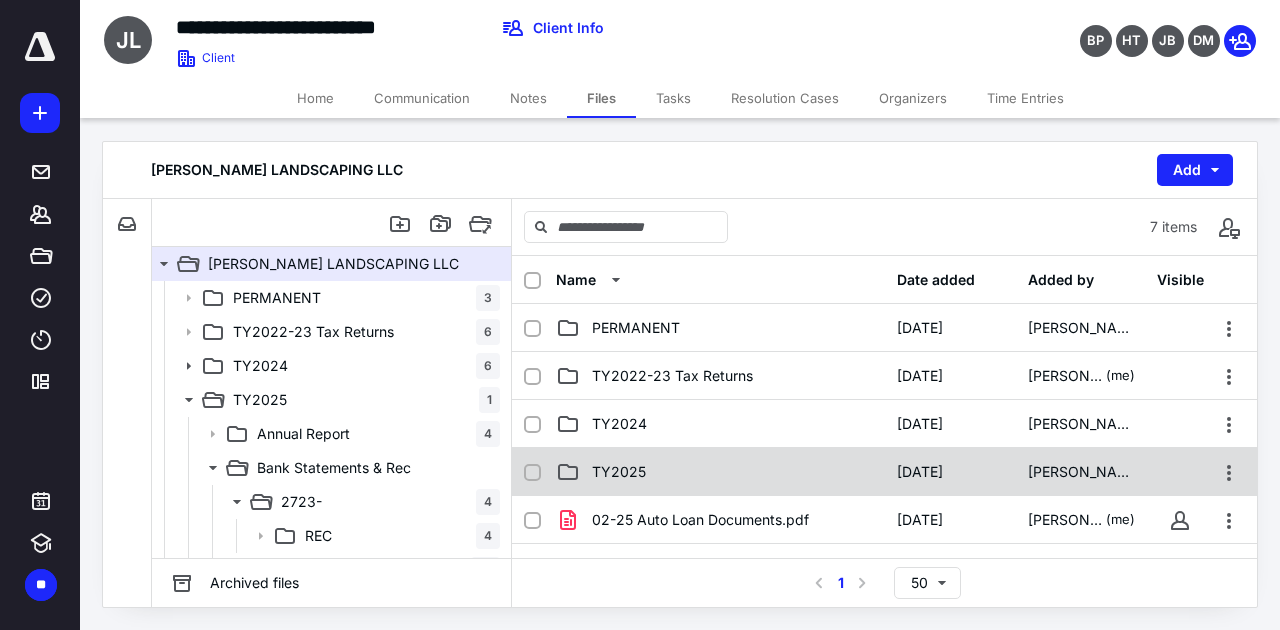 click on "TY2025" at bounding box center (619, 472) 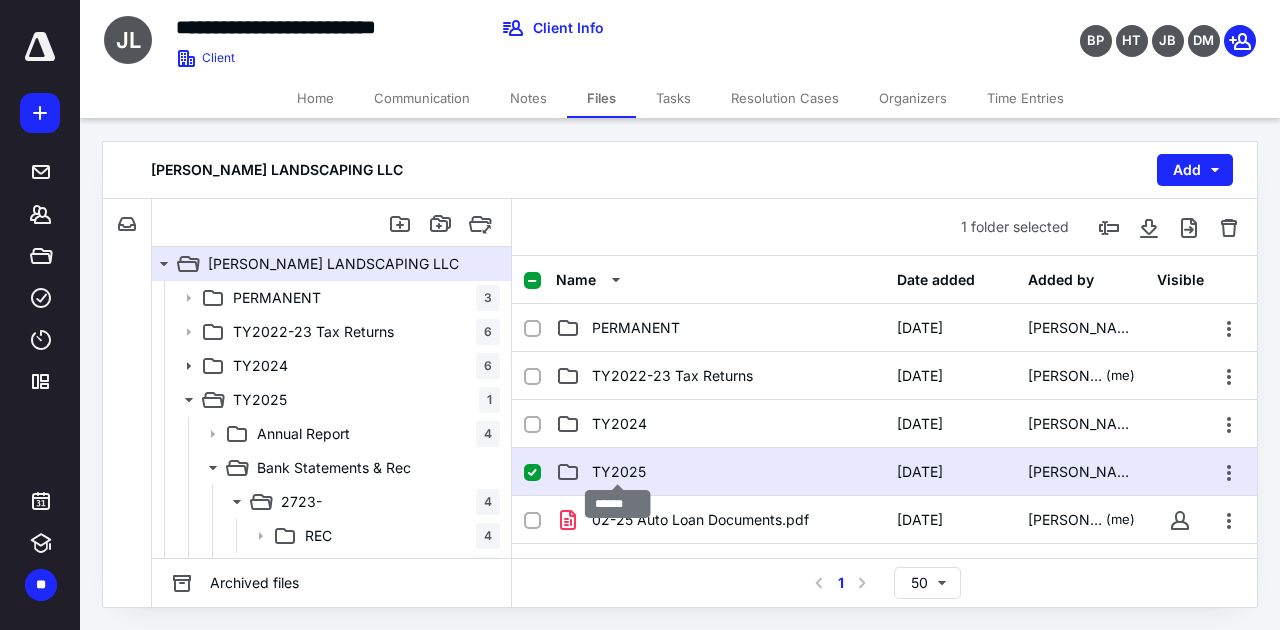 click on "TY2025" at bounding box center (619, 472) 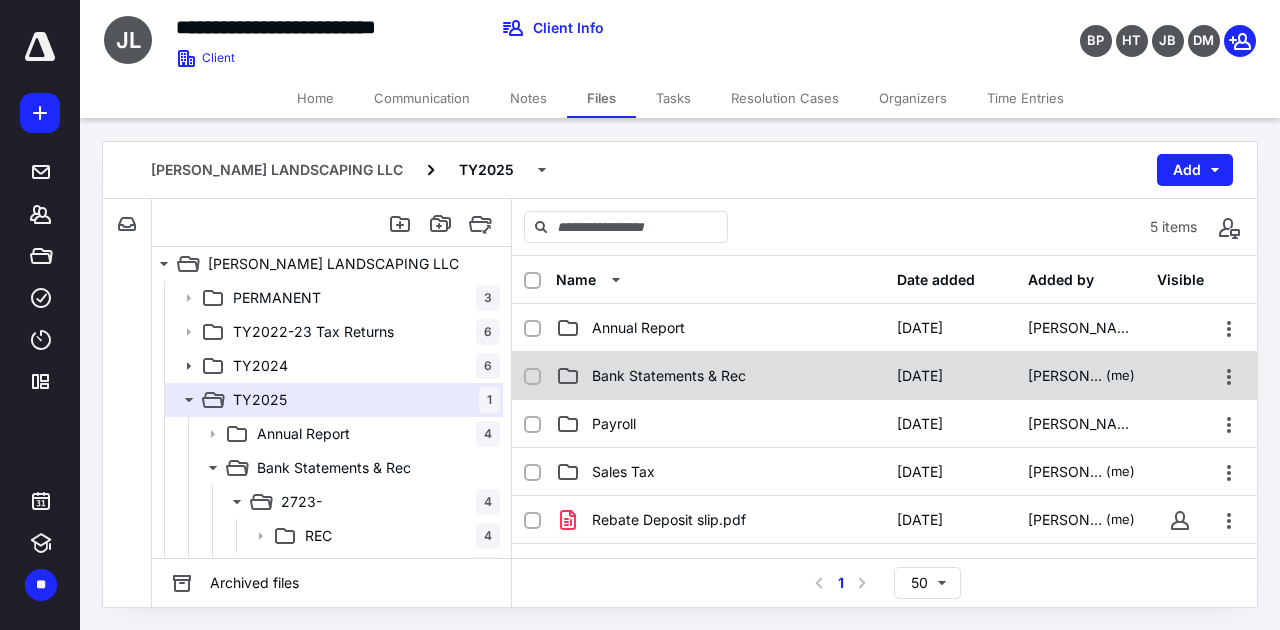 click on "Bank Statements & Rec" at bounding box center (669, 376) 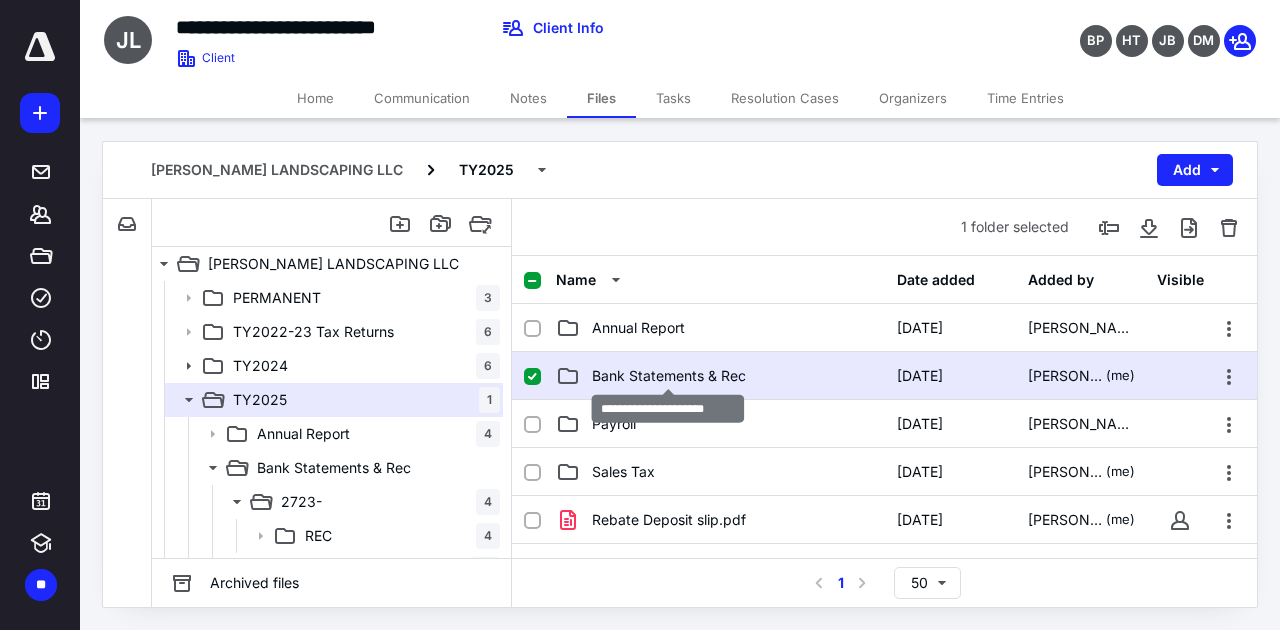 click on "Bank Statements & Rec" at bounding box center (669, 376) 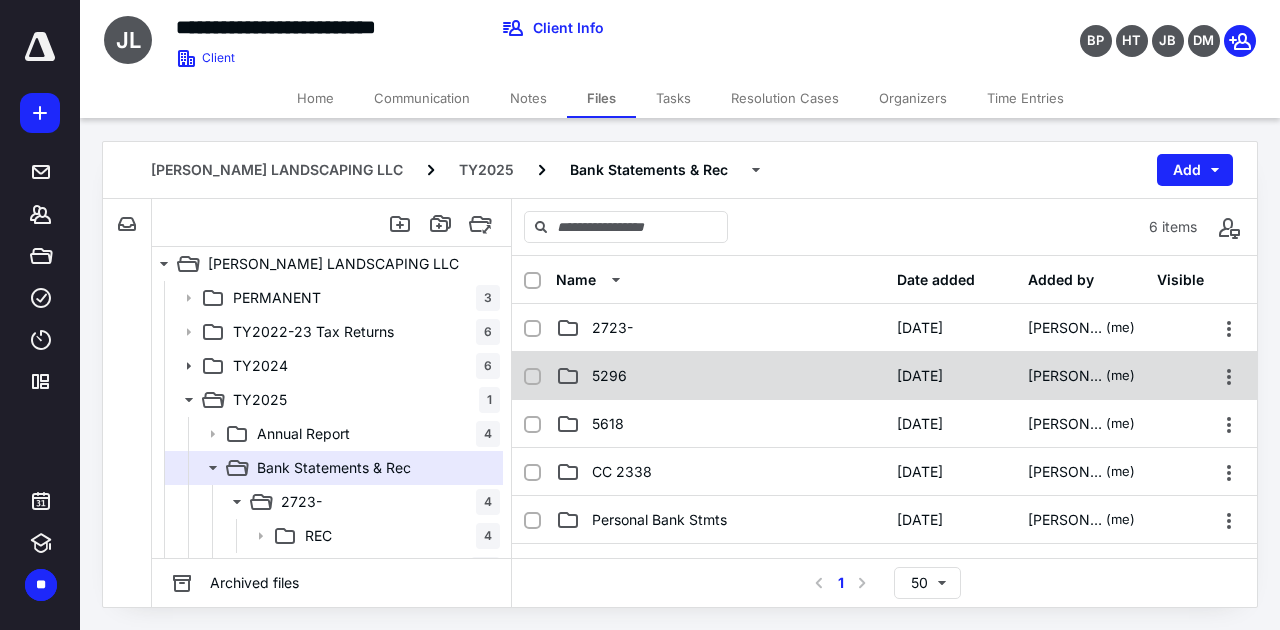 click on "5296" at bounding box center [609, 376] 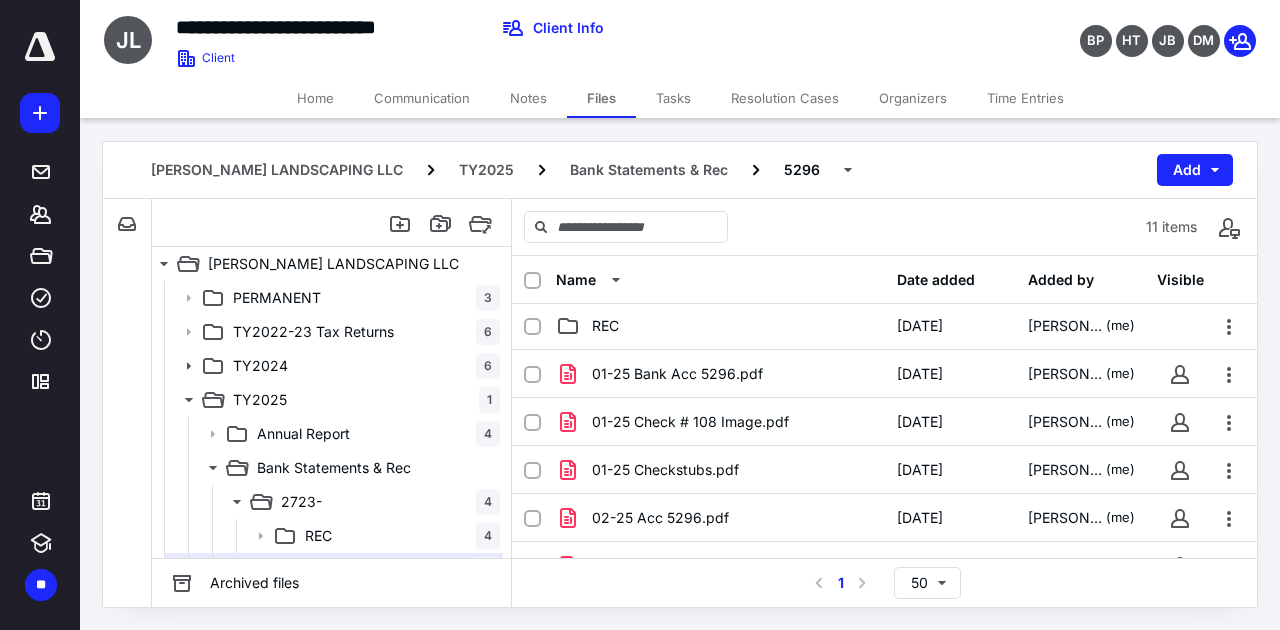 scroll, scrollTop: 0, scrollLeft: 0, axis: both 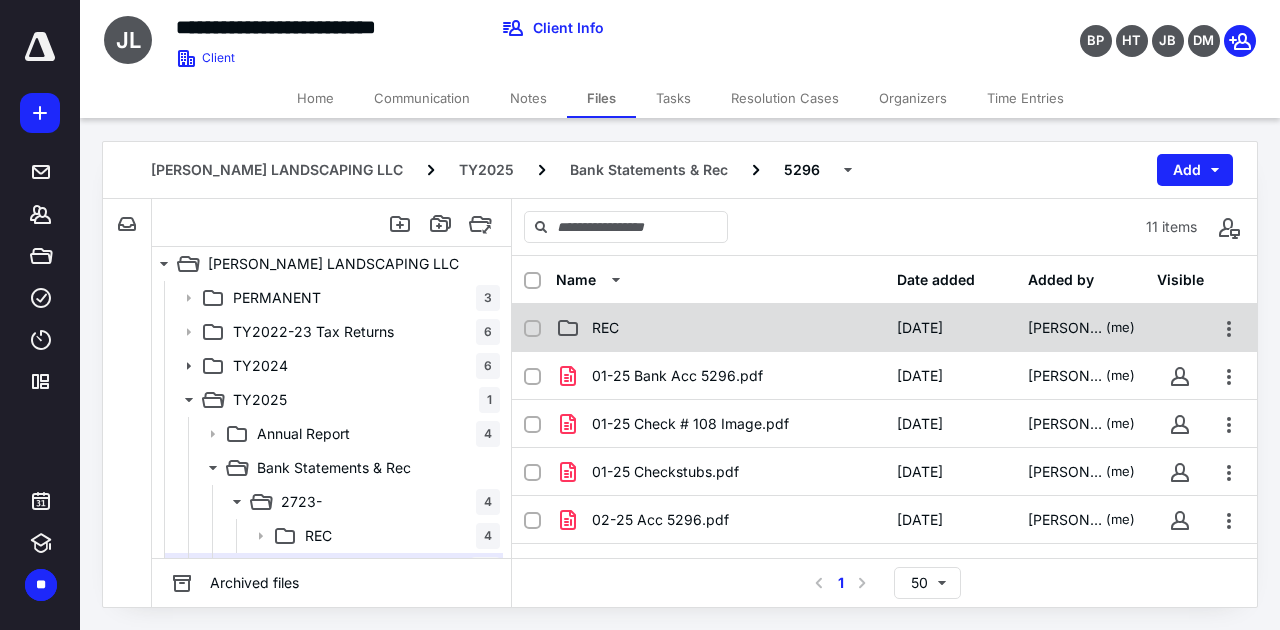 click on "REC" at bounding box center [720, 328] 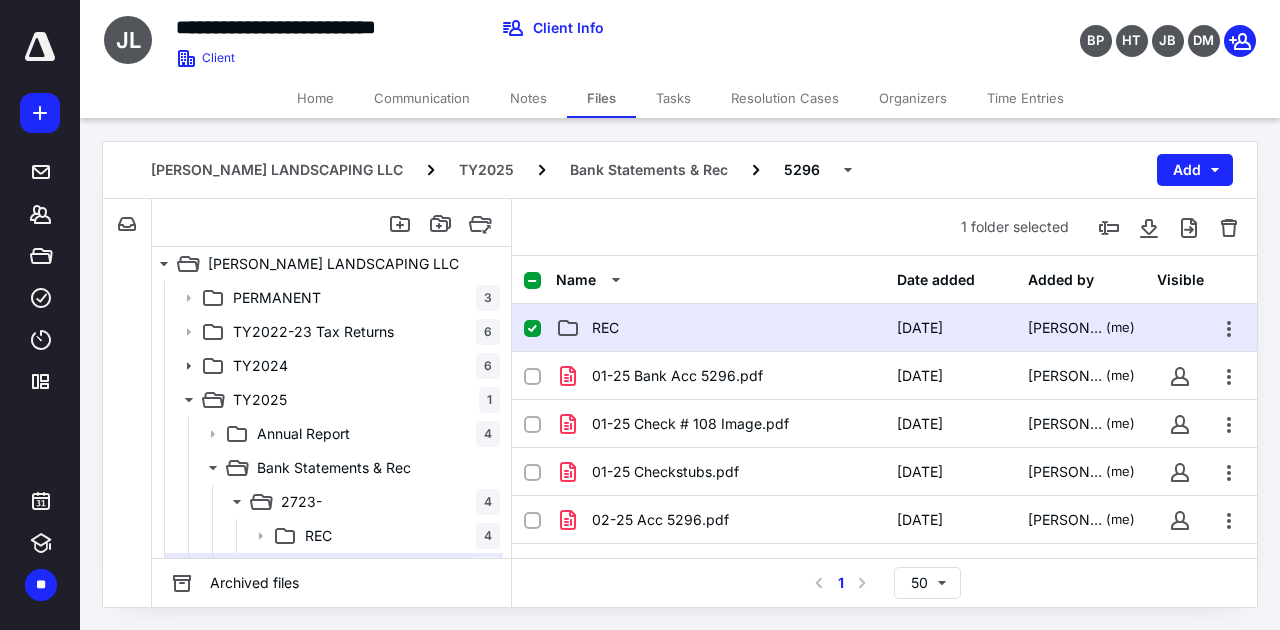 click on "REC" at bounding box center (720, 328) 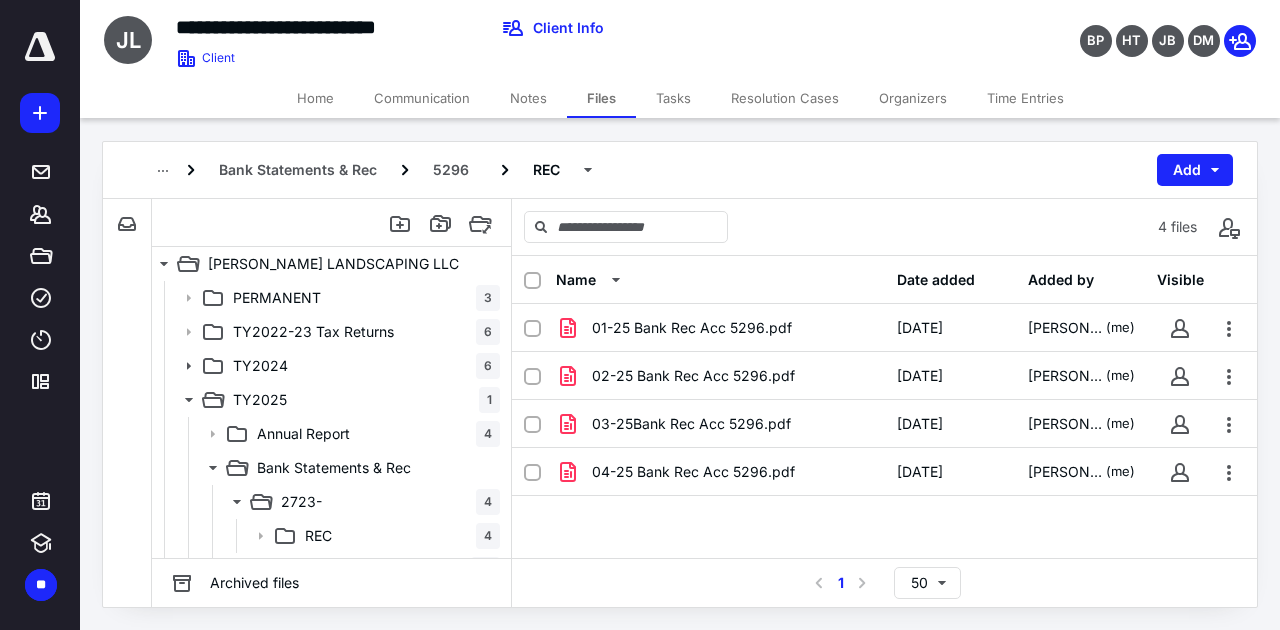 click on "Files" at bounding box center (601, 98) 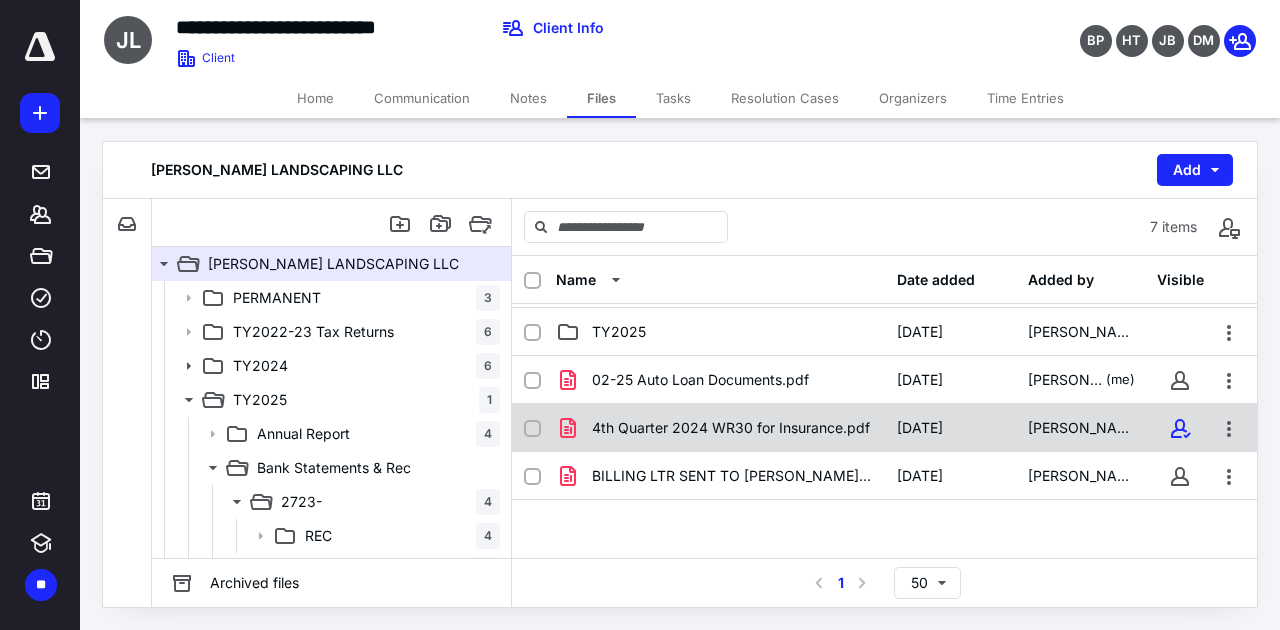 scroll, scrollTop: 0, scrollLeft: 0, axis: both 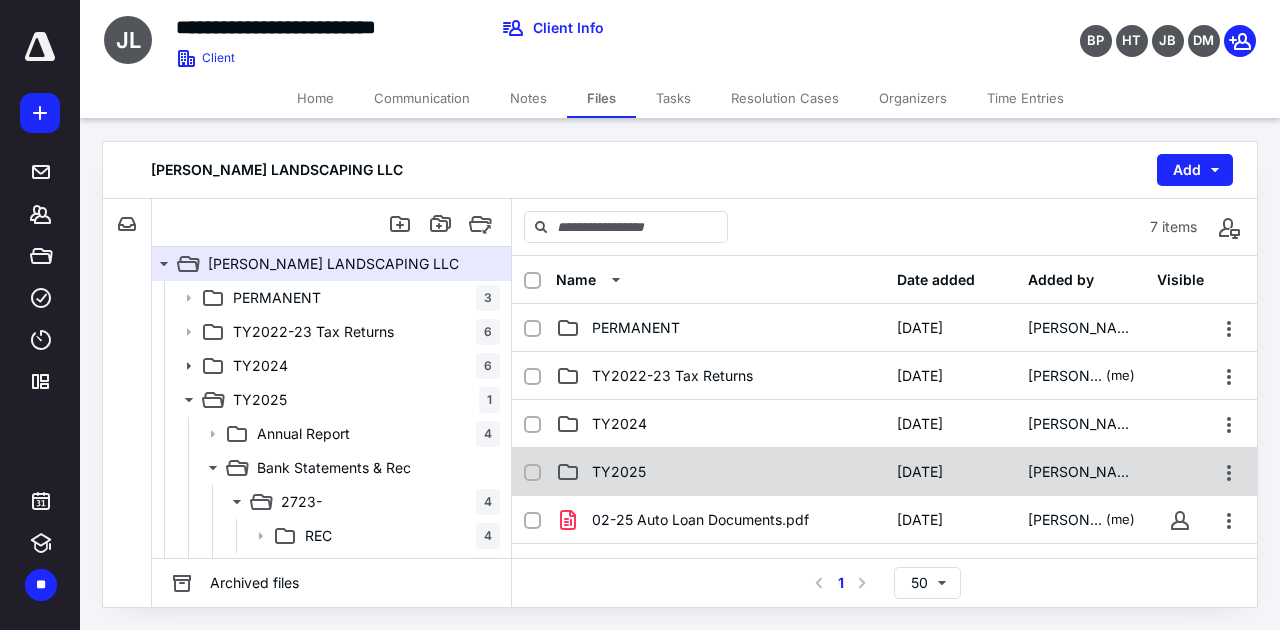 click on "TY2025" at bounding box center (619, 472) 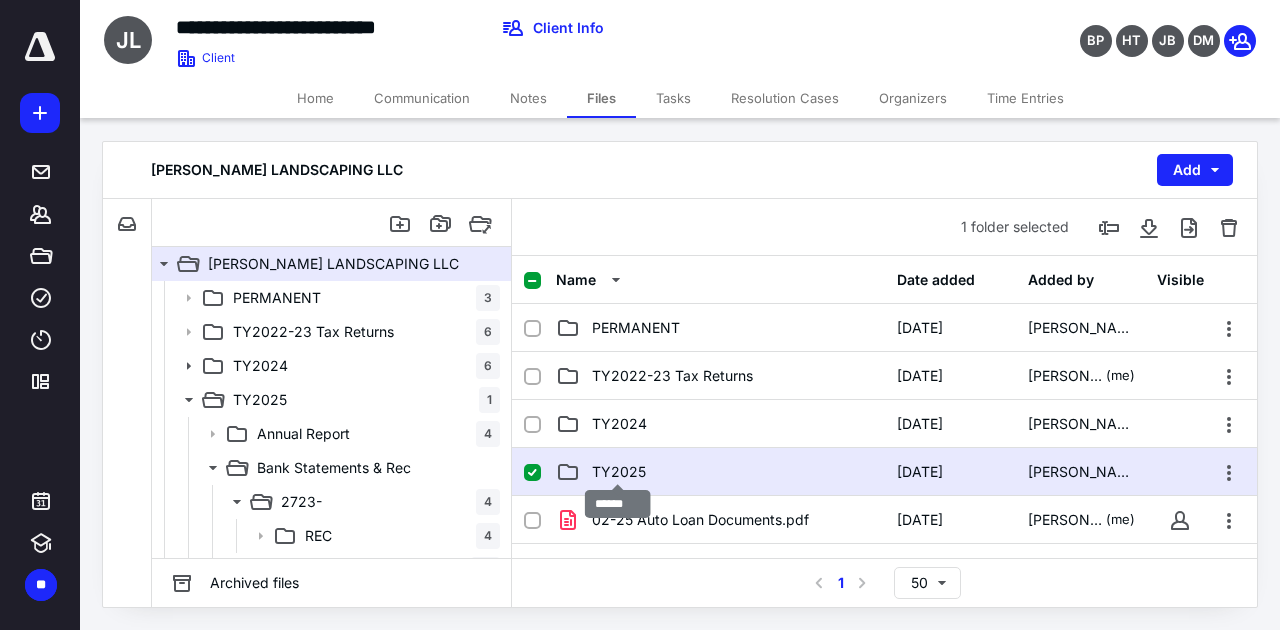 click on "TY2025" at bounding box center [619, 472] 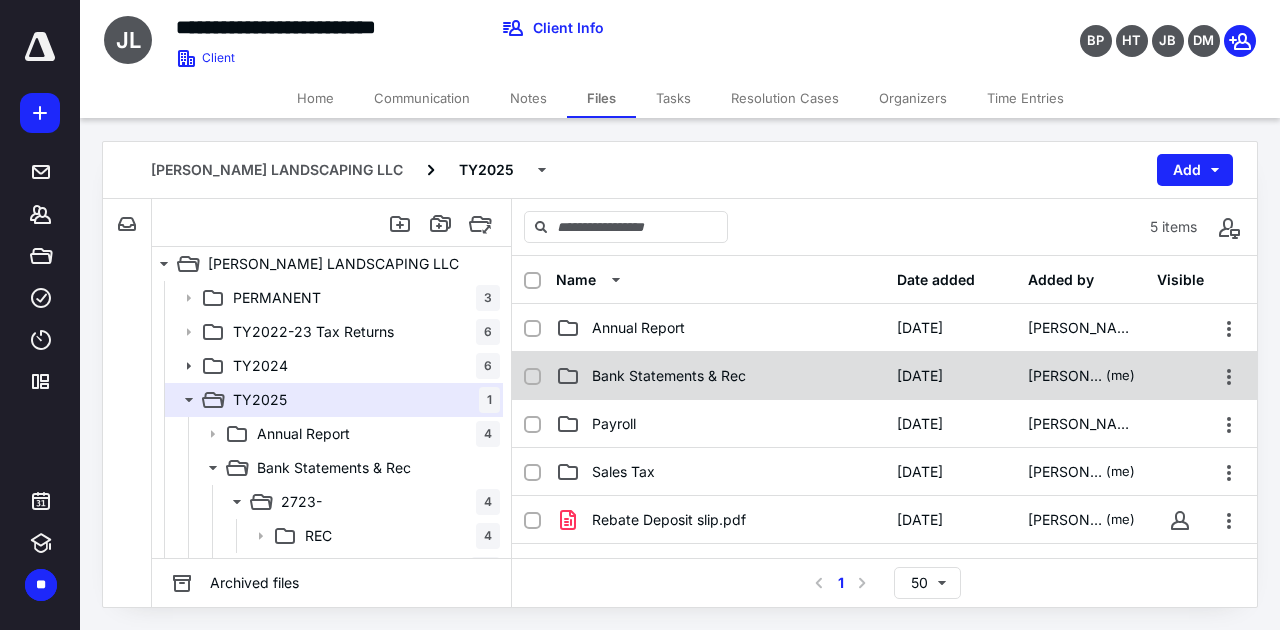 click on "Bank Statements & Rec [DATE] [PERSON_NAME]  (me)" at bounding box center [884, 376] 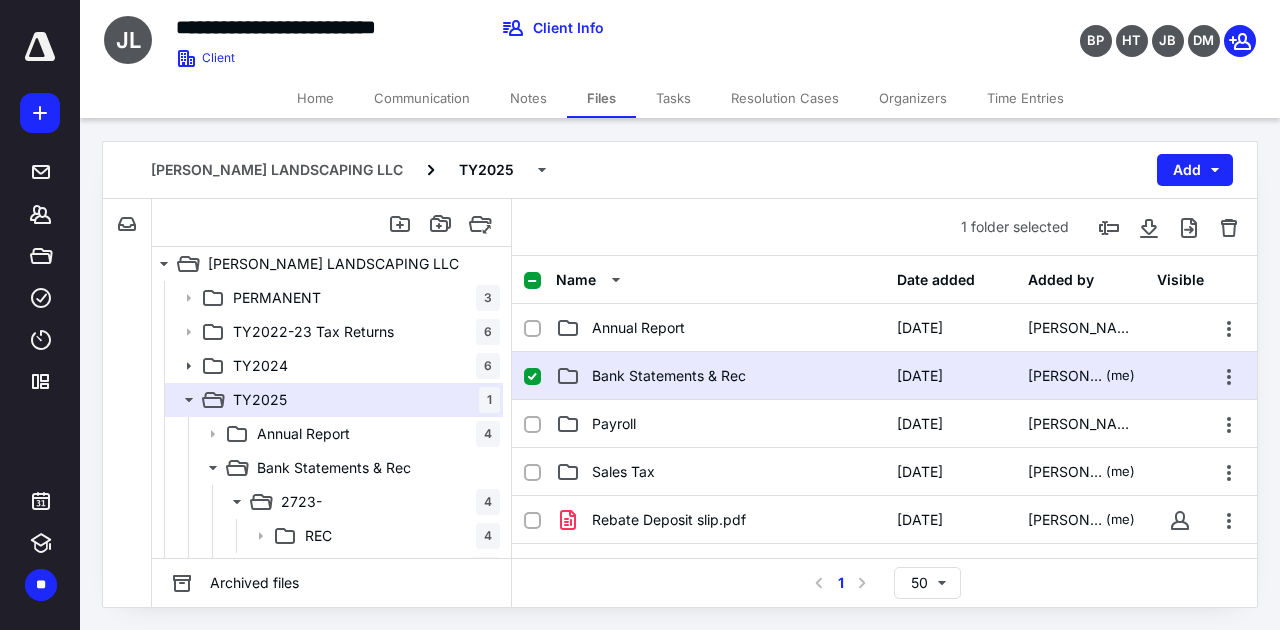 click on "Bank Statements & Rec [DATE] [PERSON_NAME]  (me)" at bounding box center [884, 376] 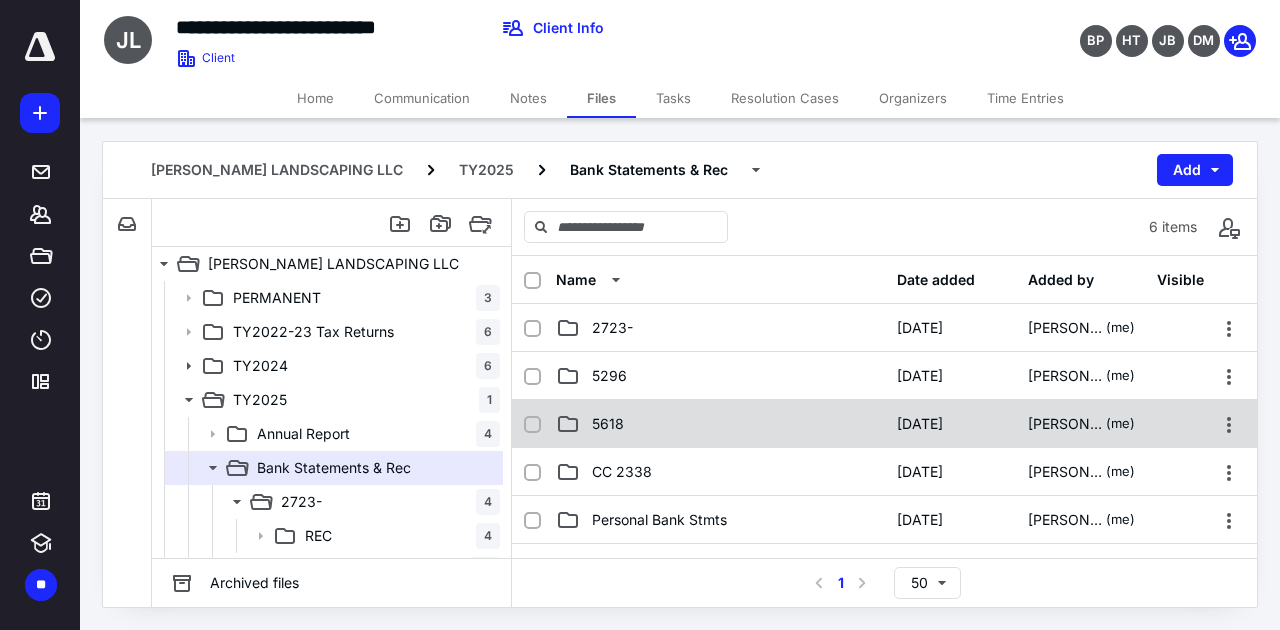 click on "5618" at bounding box center [720, 424] 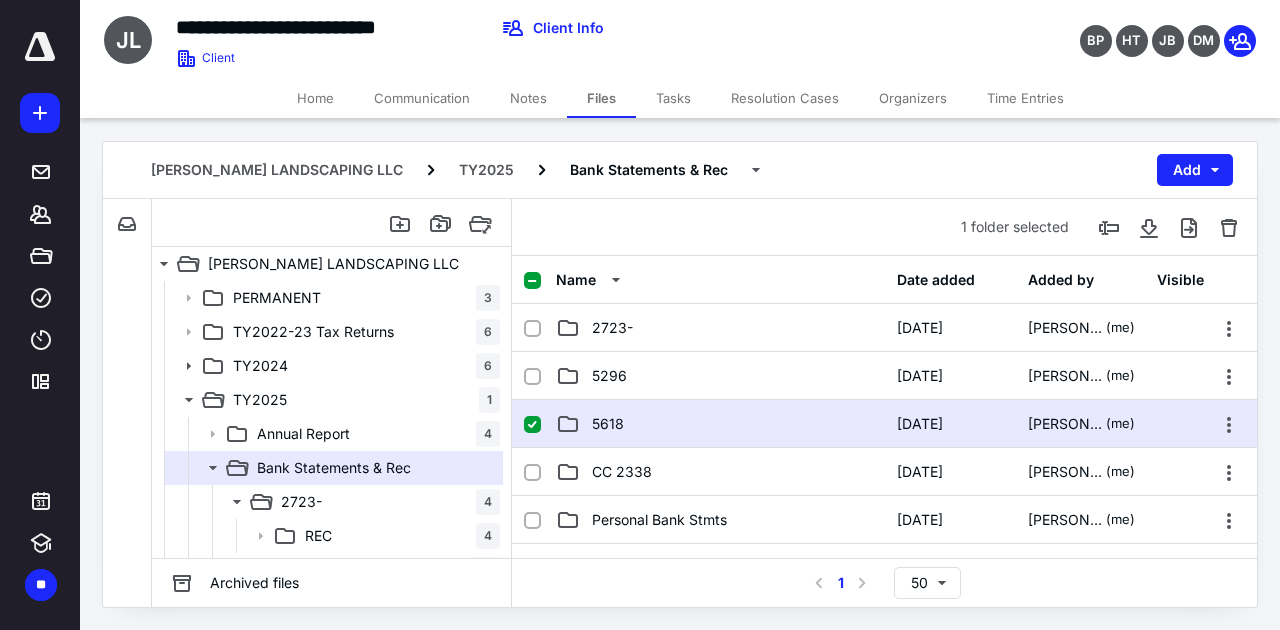 click on "5618" at bounding box center (720, 424) 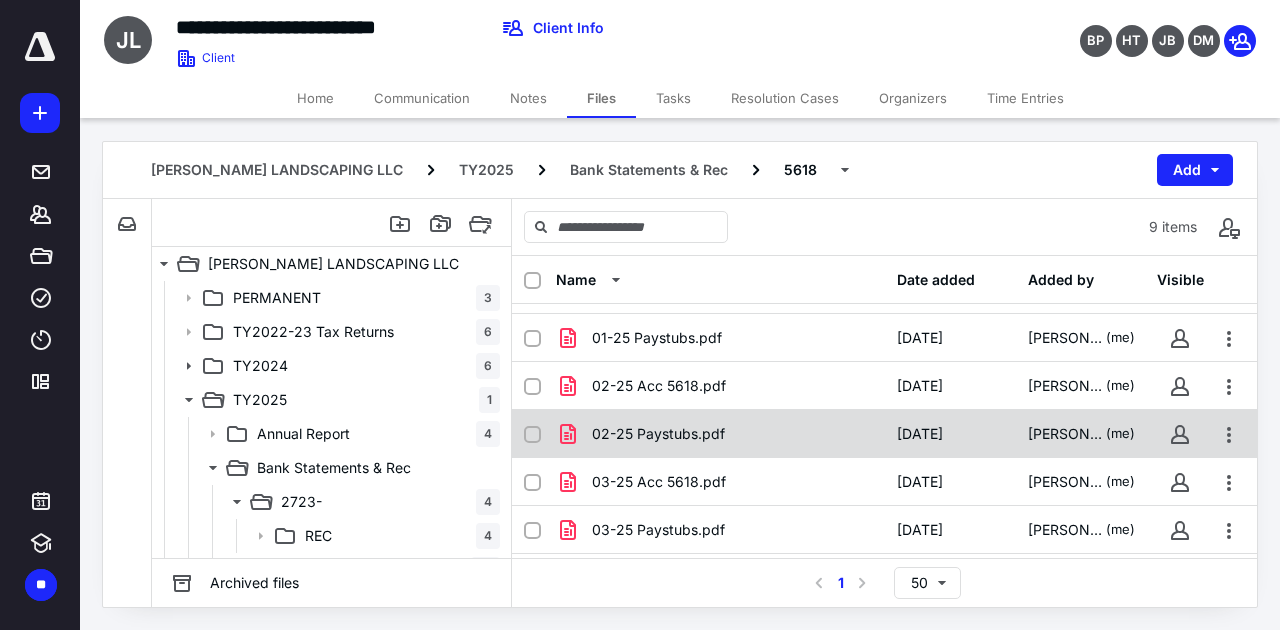 scroll, scrollTop: 0, scrollLeft: 0, axis: both 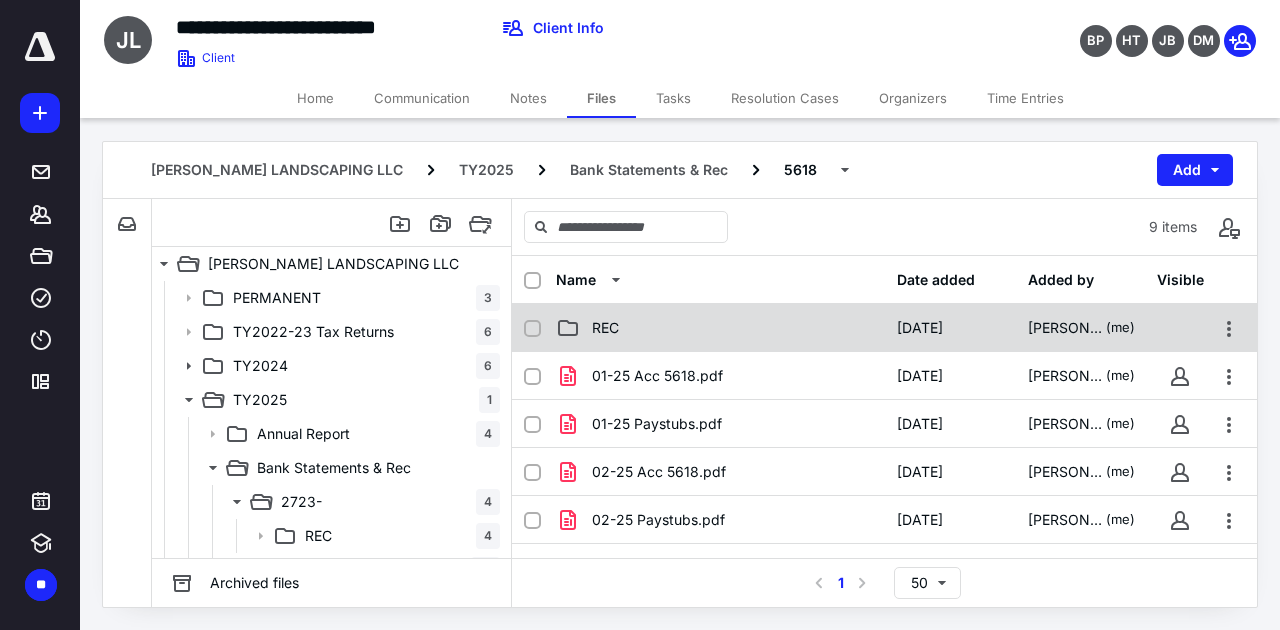 click on "REC [DATE] [PERSON_NAME]  (me)" at bounding box center [884, 328] 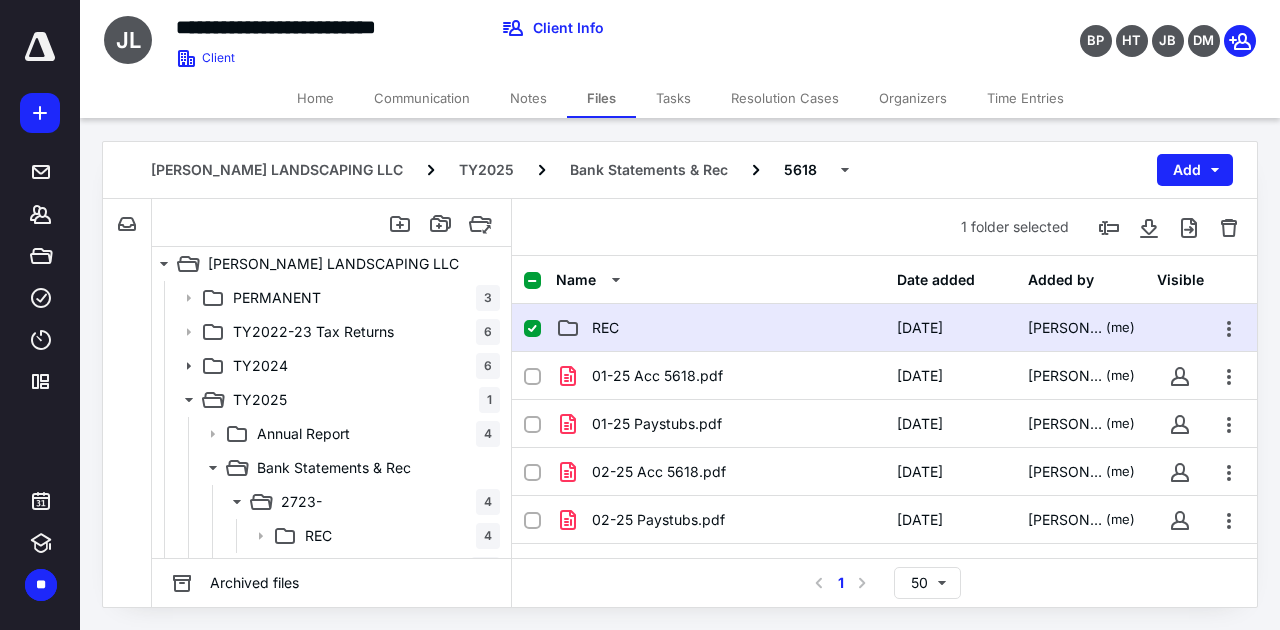 click on "REC [DATE] [PERSON_NAME]  (me)" at bounding box center (884, 328) 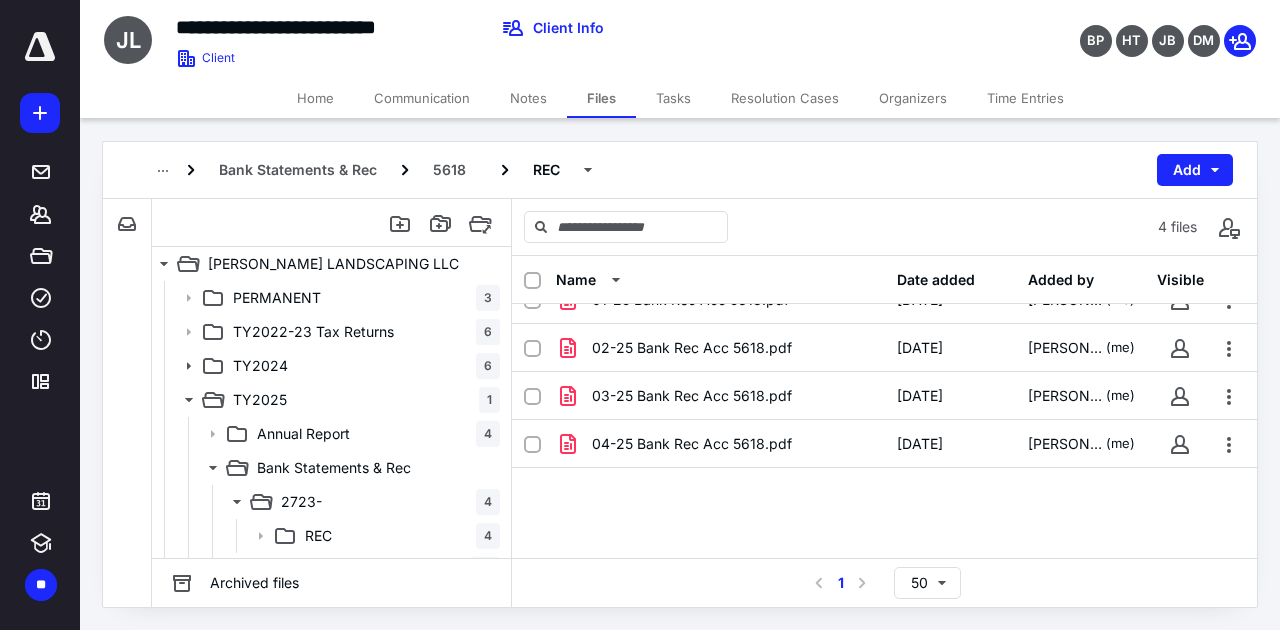 scroll, scrollTop: 44, scrollLeft: 0, axis: vertical 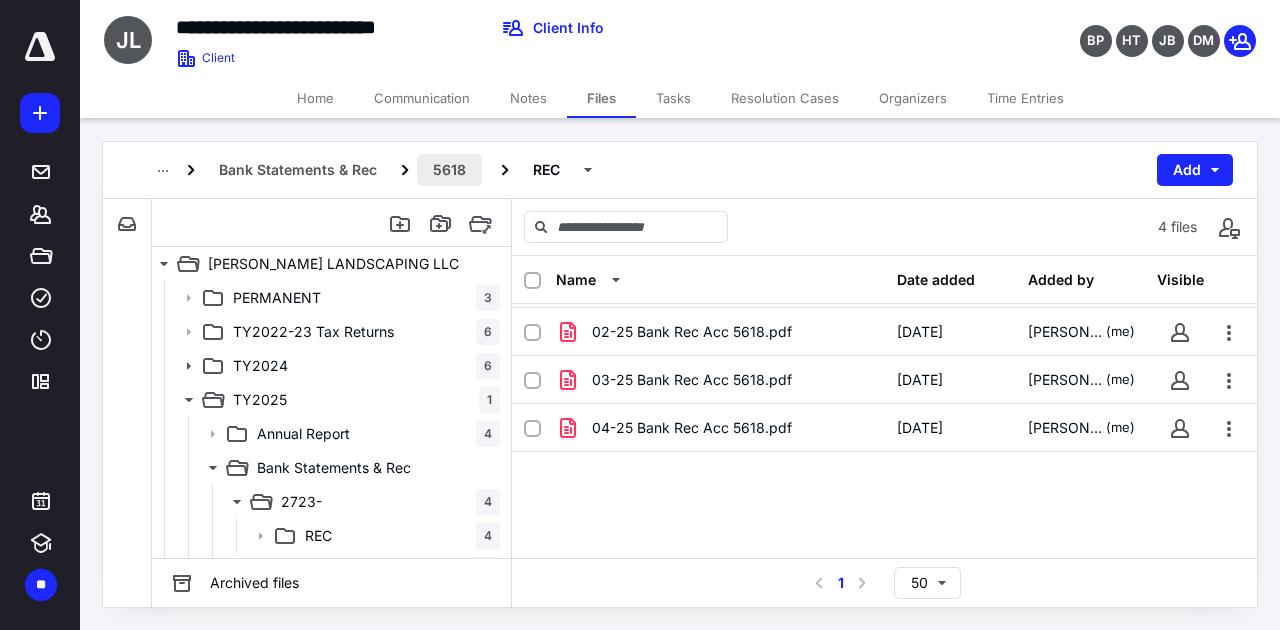 click on "5618" at bounding box center (449, 170) 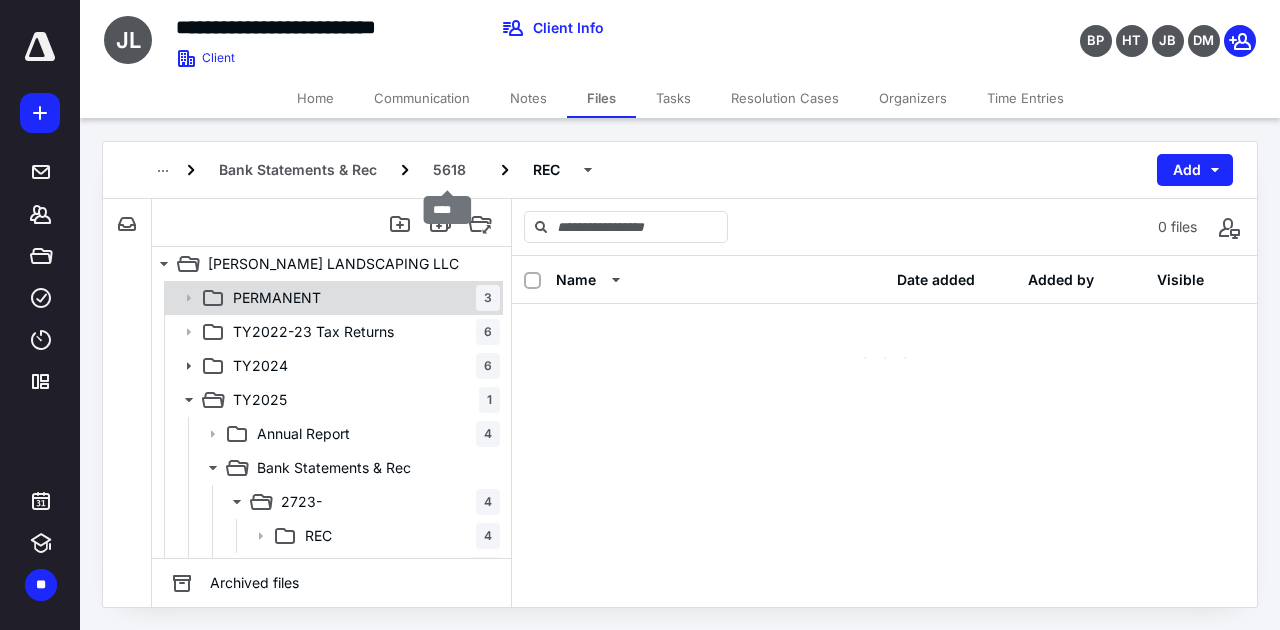 scroll, scrollTop: 0, scrollLeft: 0, axis: both 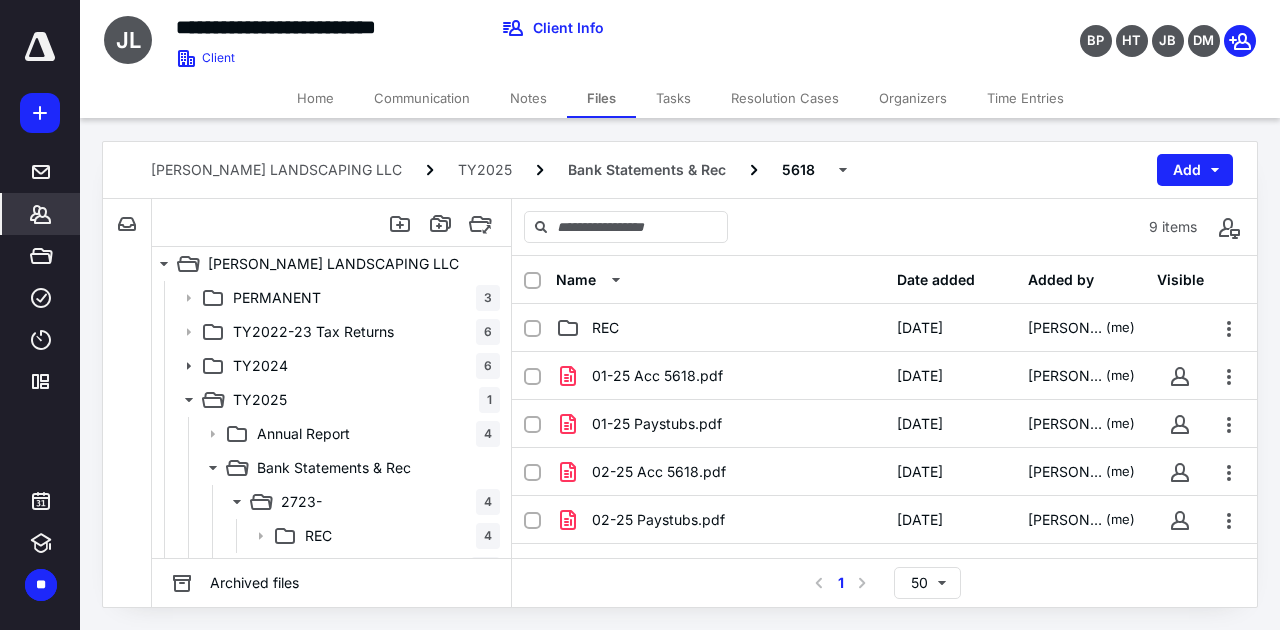 click on "*******" at bounding box center (41, 214) 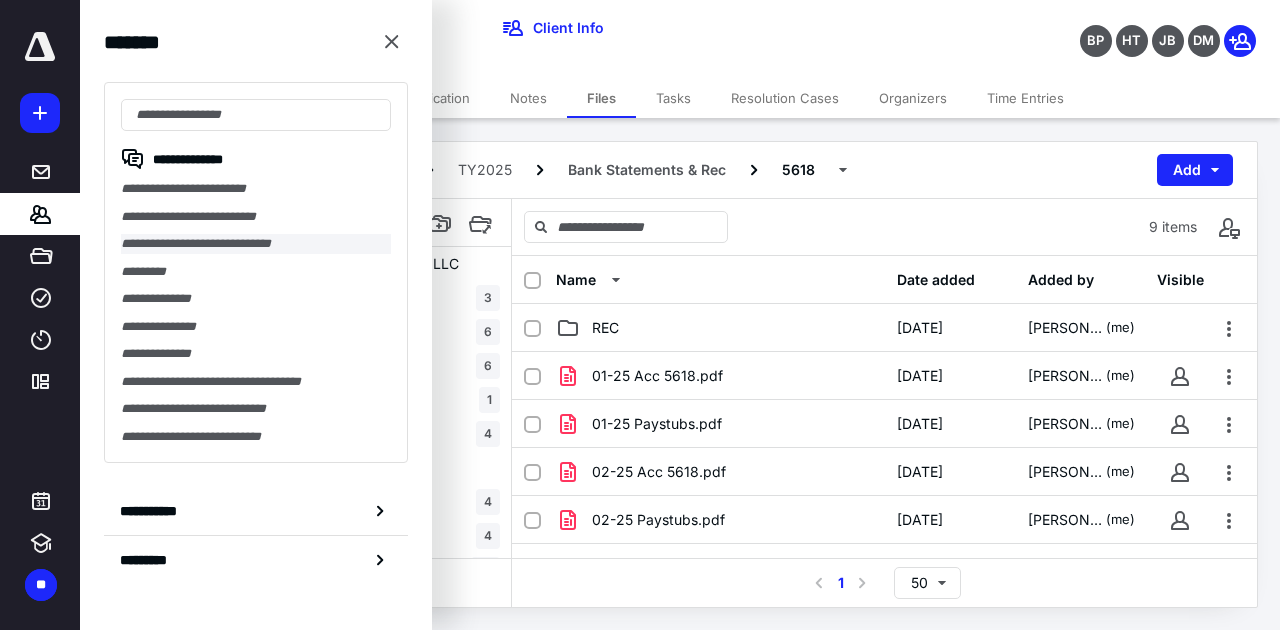 click on "**********" at bounding box center [256, 244] 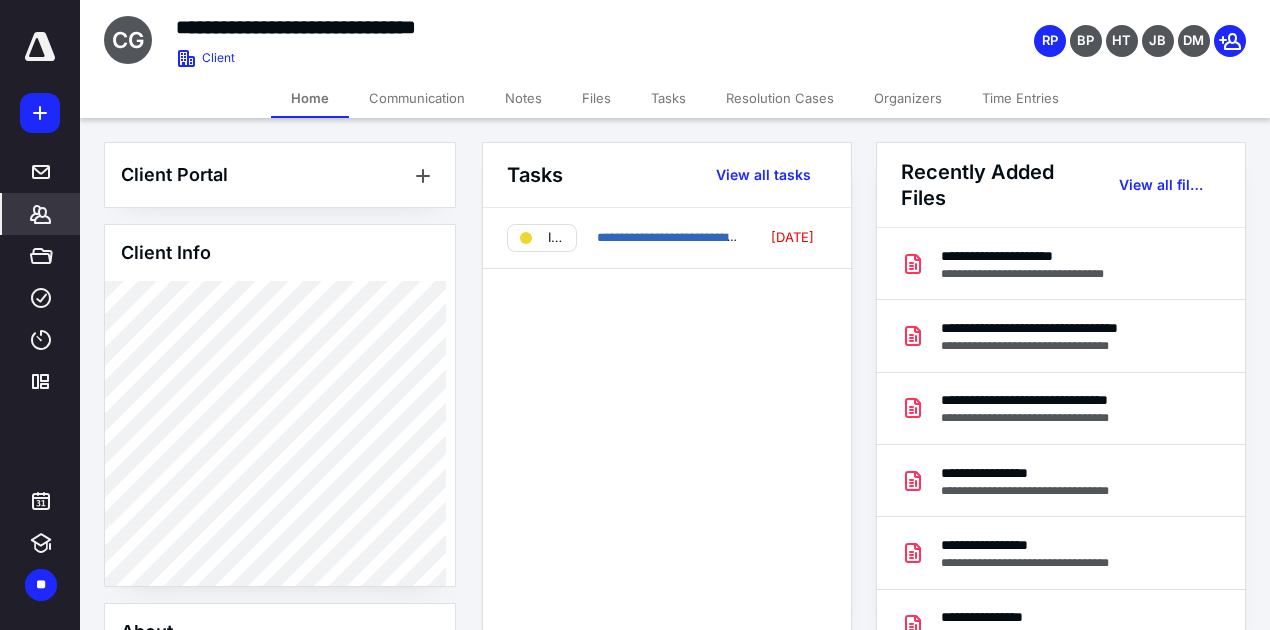 click on "Files" at bounding box center (596, 98) 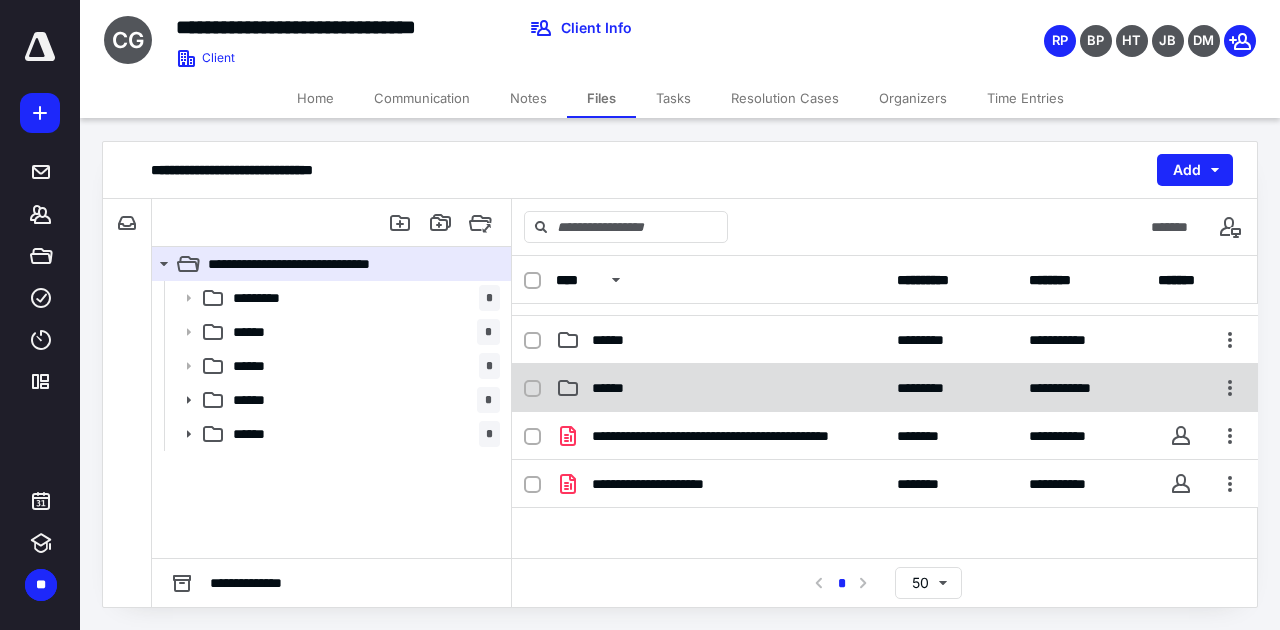 scroll, scrollTop: 133, scrollLeft: 0, axis: vertical 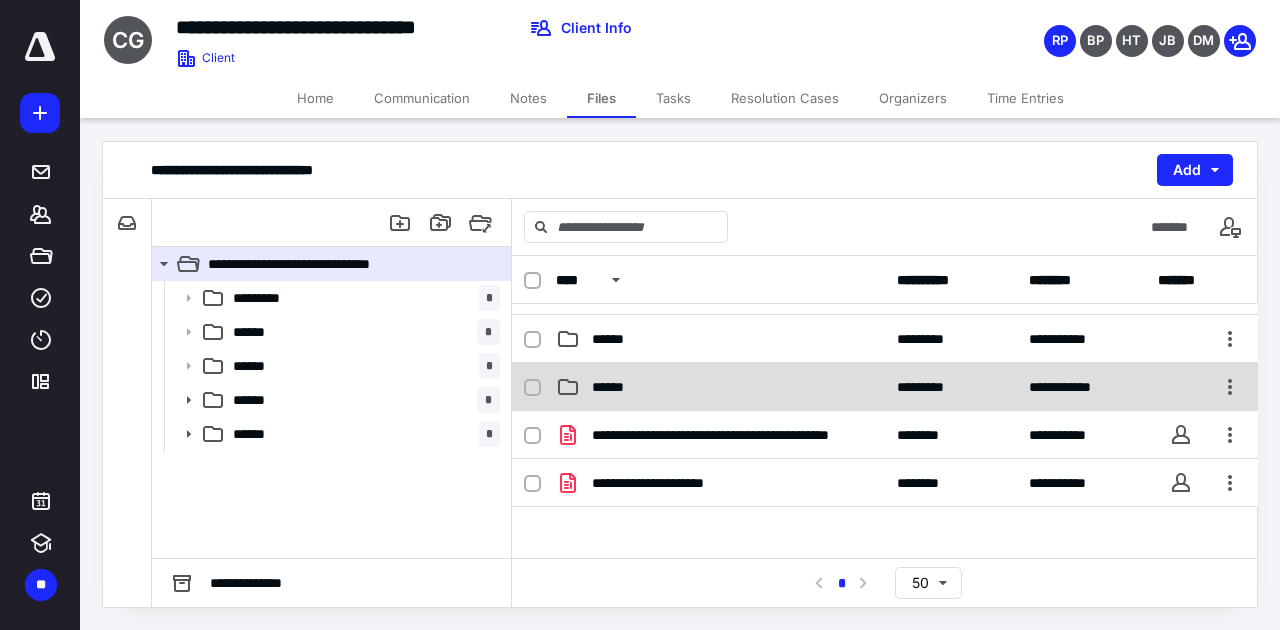 click on "**********" at bounding box center (885, 387) 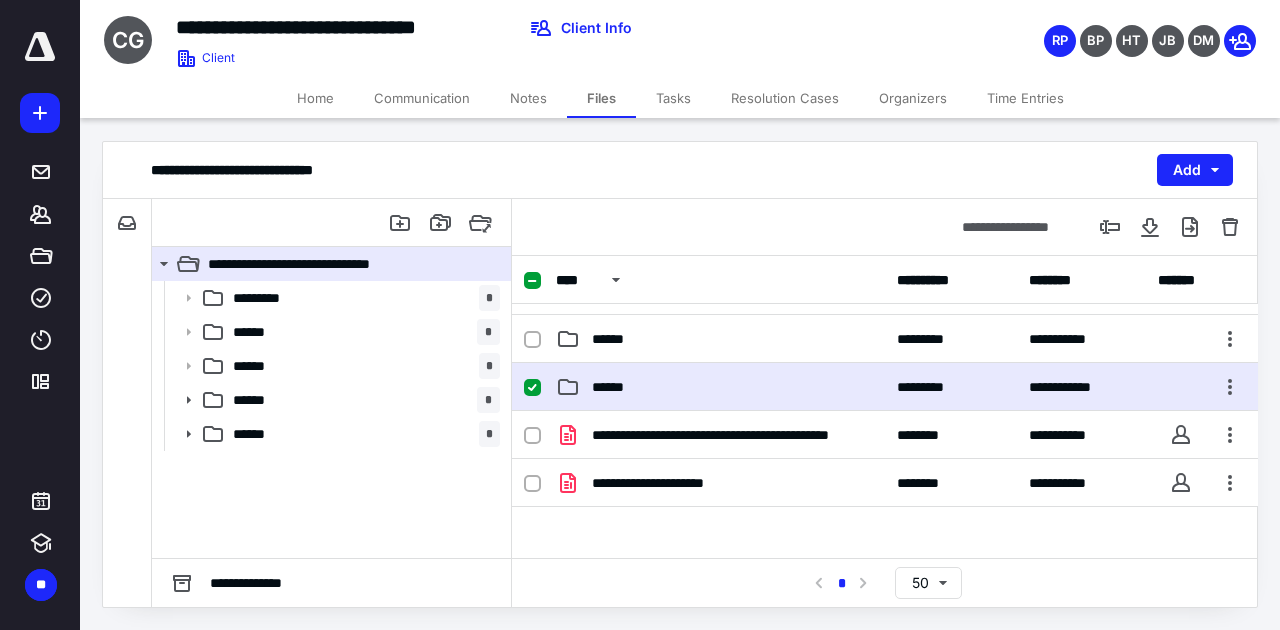 click on "**********" at bounding box center [885, 387] 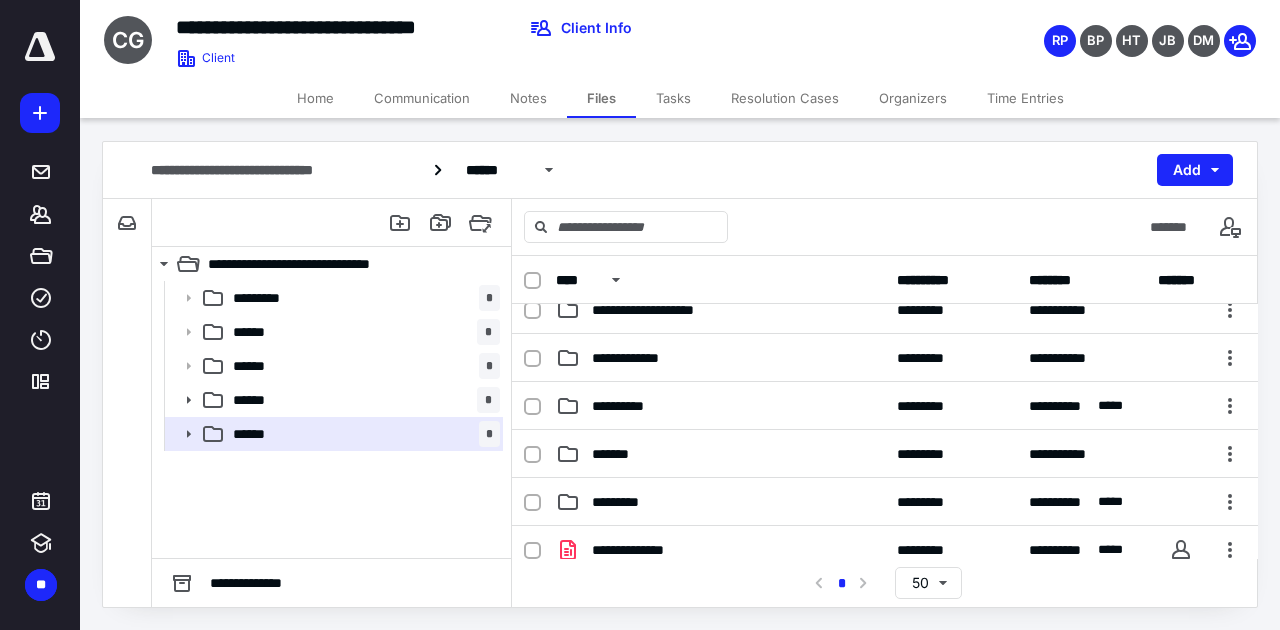 scroll, scrollTop: 0, scrollLeft: 0, axis: both 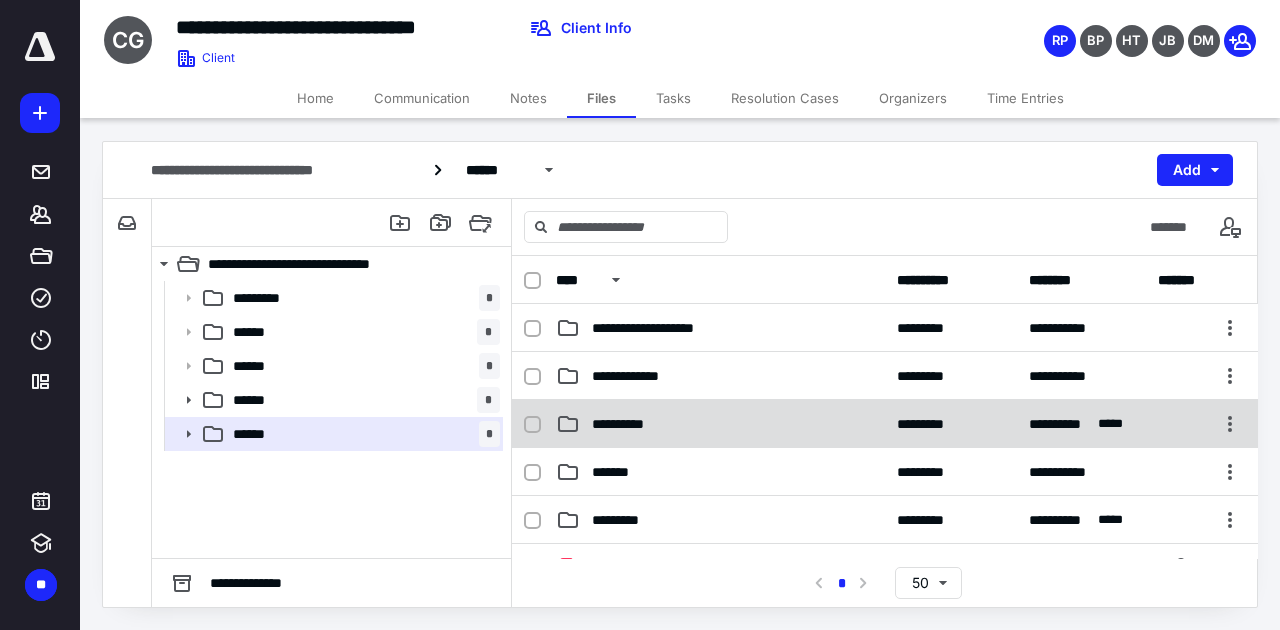 click on "**********" at bounding box center (629, 424) 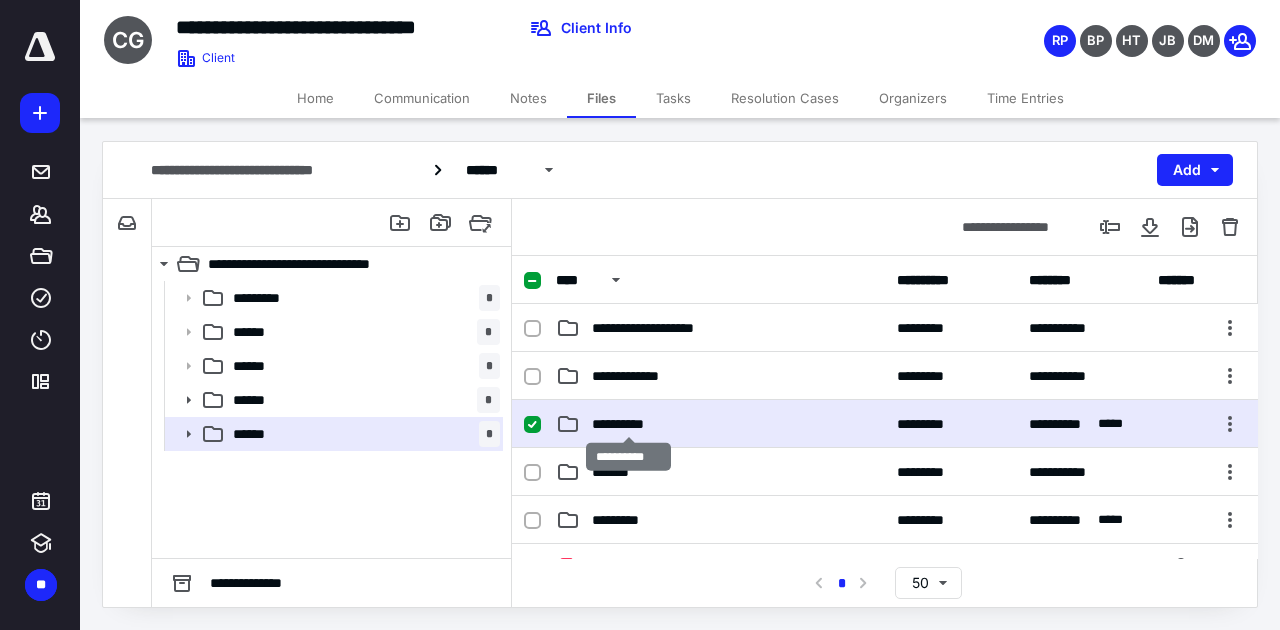 click on "**********" at bounding box center (629, 424) 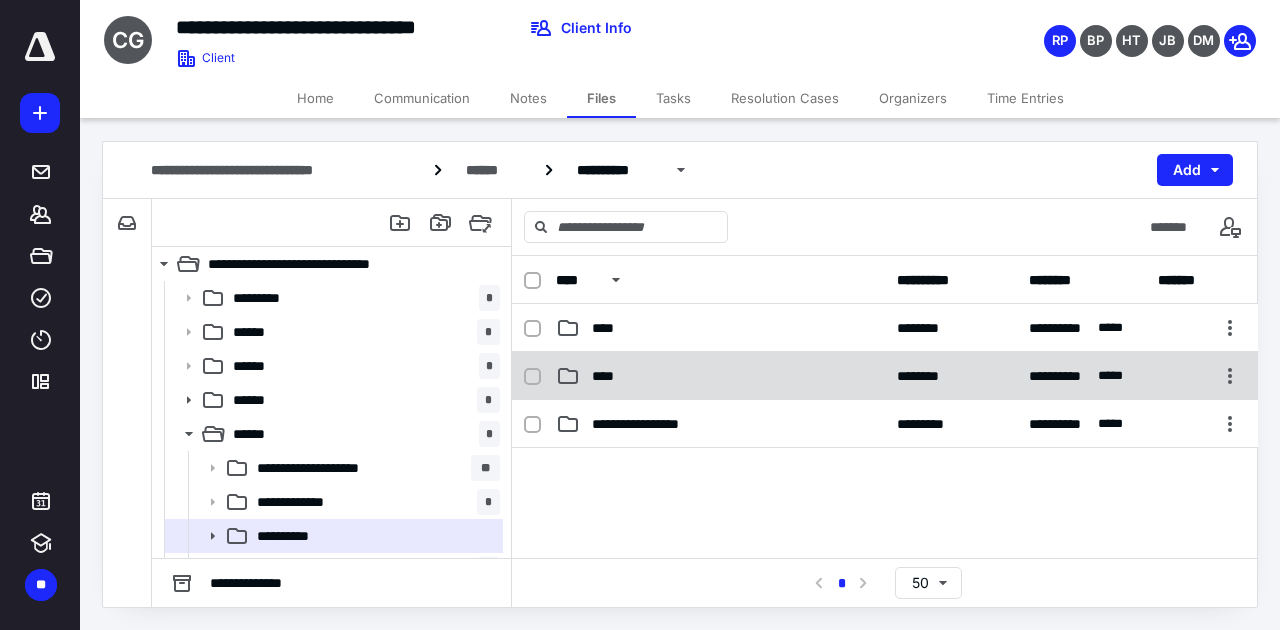 click on "****" at bounding box center [720, 376] 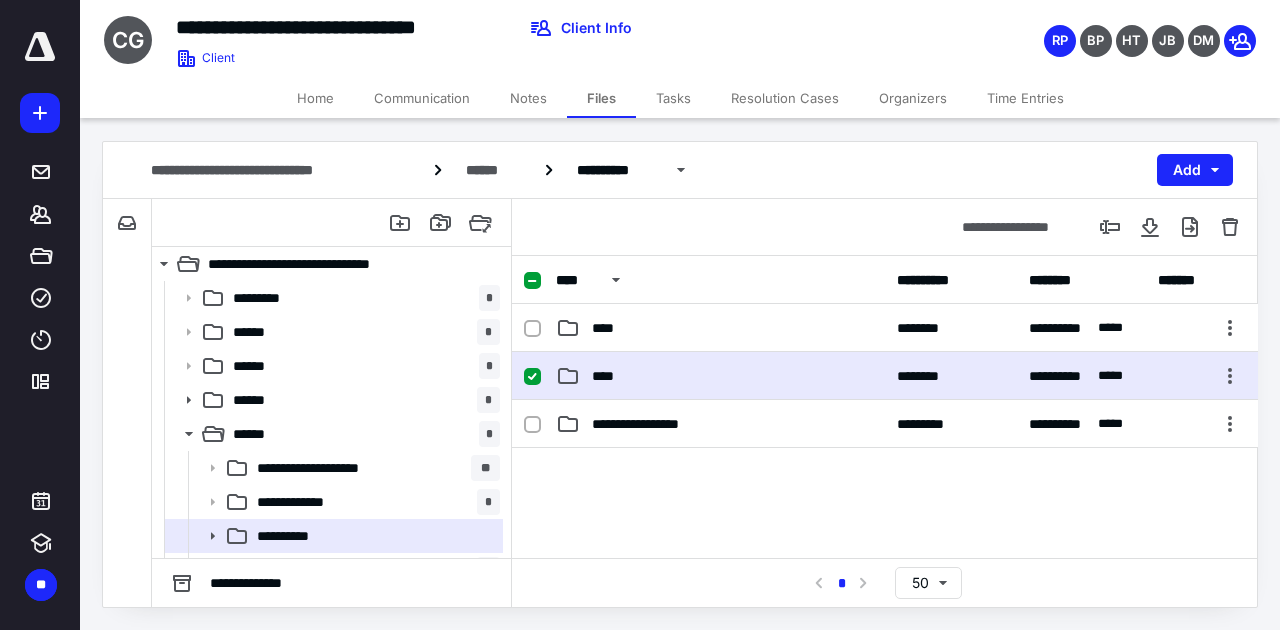 click on "****" at bounding box center [720, 376] 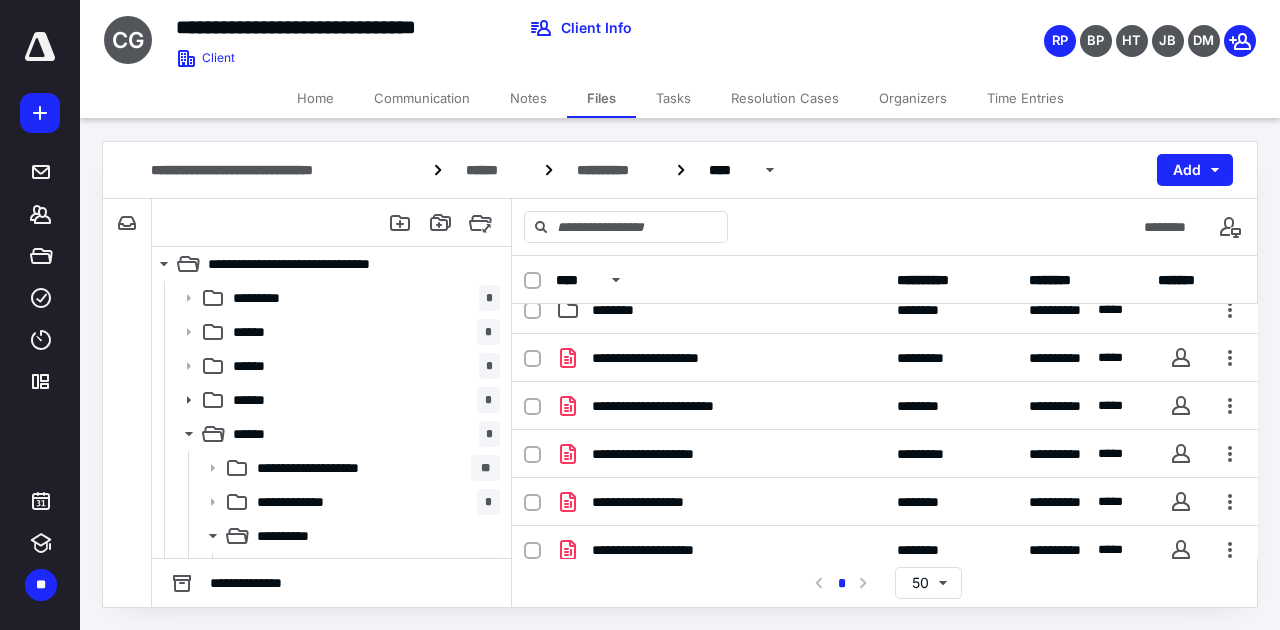 scroll, scrollTop: 0, scrollLeft: 0, axis: both 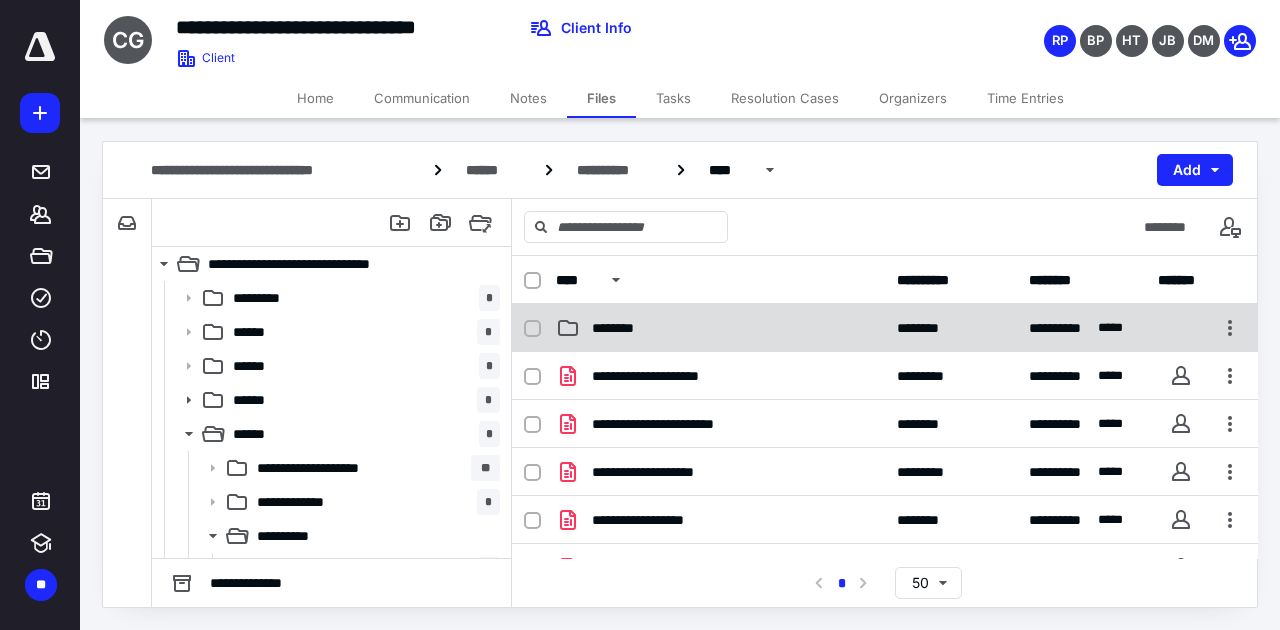 click on "********" at bounding box center (623, 328) 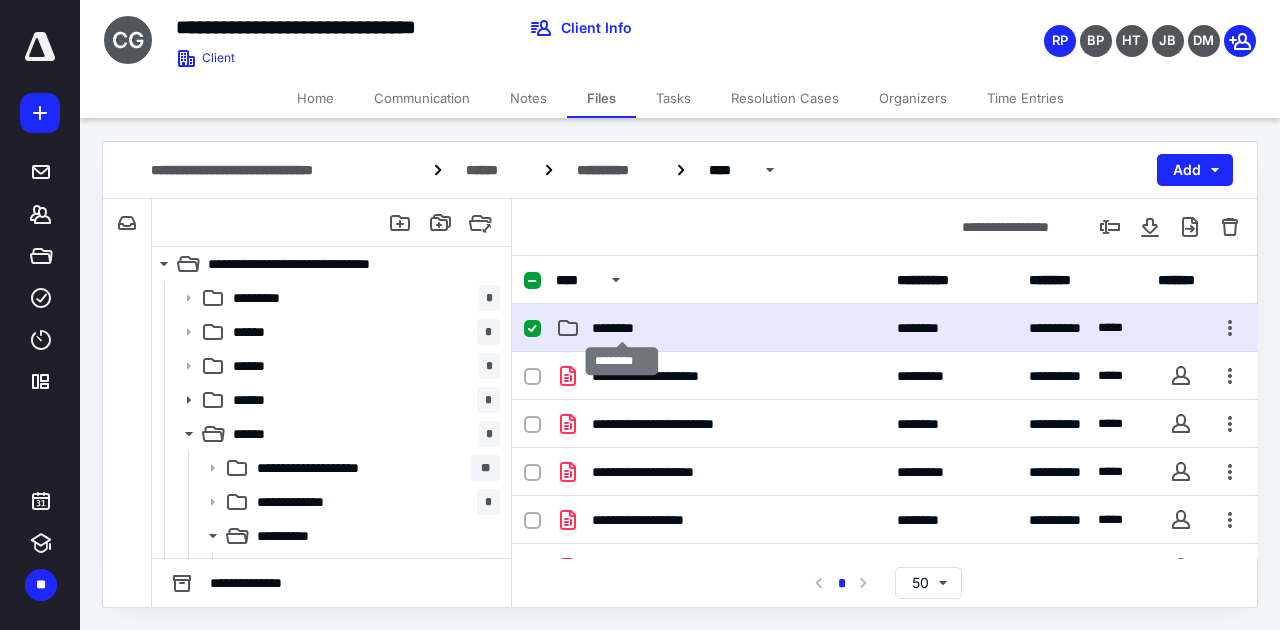 click on "********" at bounding box center (623, 328) 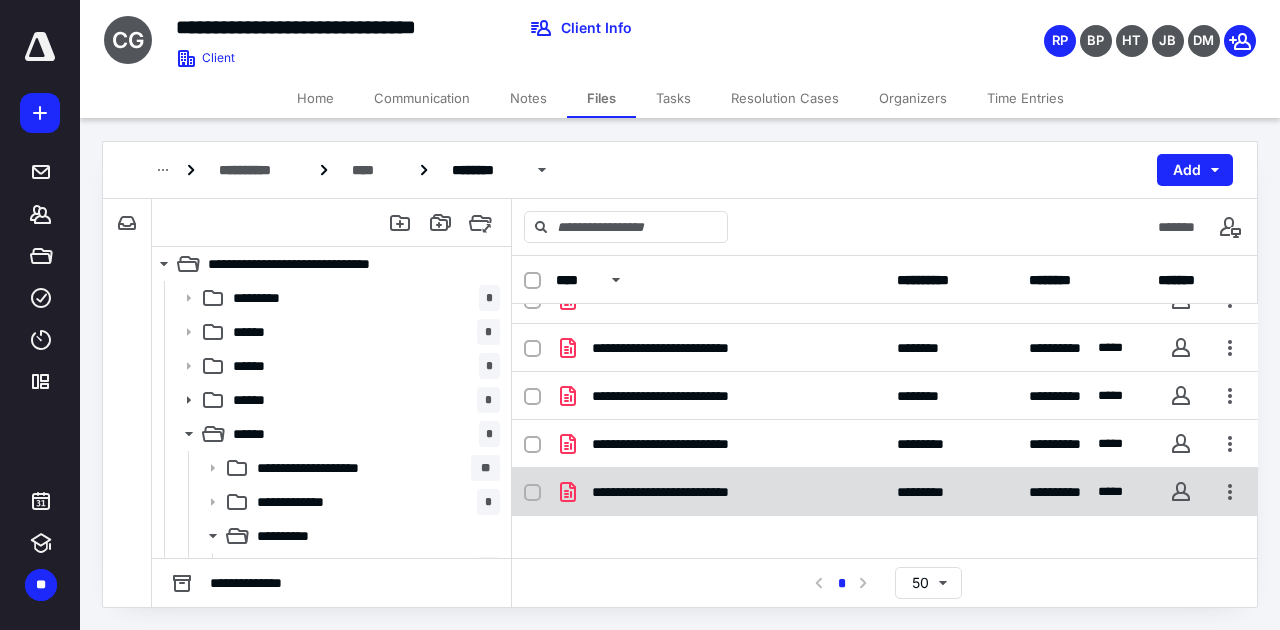 scroll, scrollTop: 44, scrollLeft: 0, axis: vertical 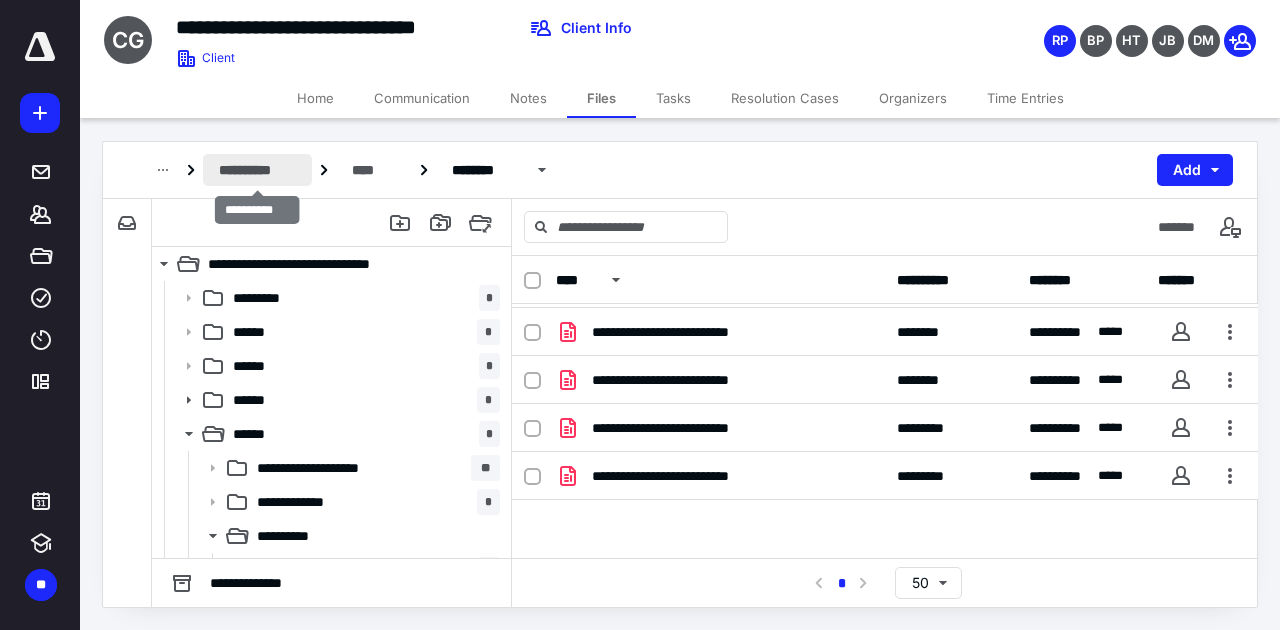 click on "**********" at bounding box center (257, 170) 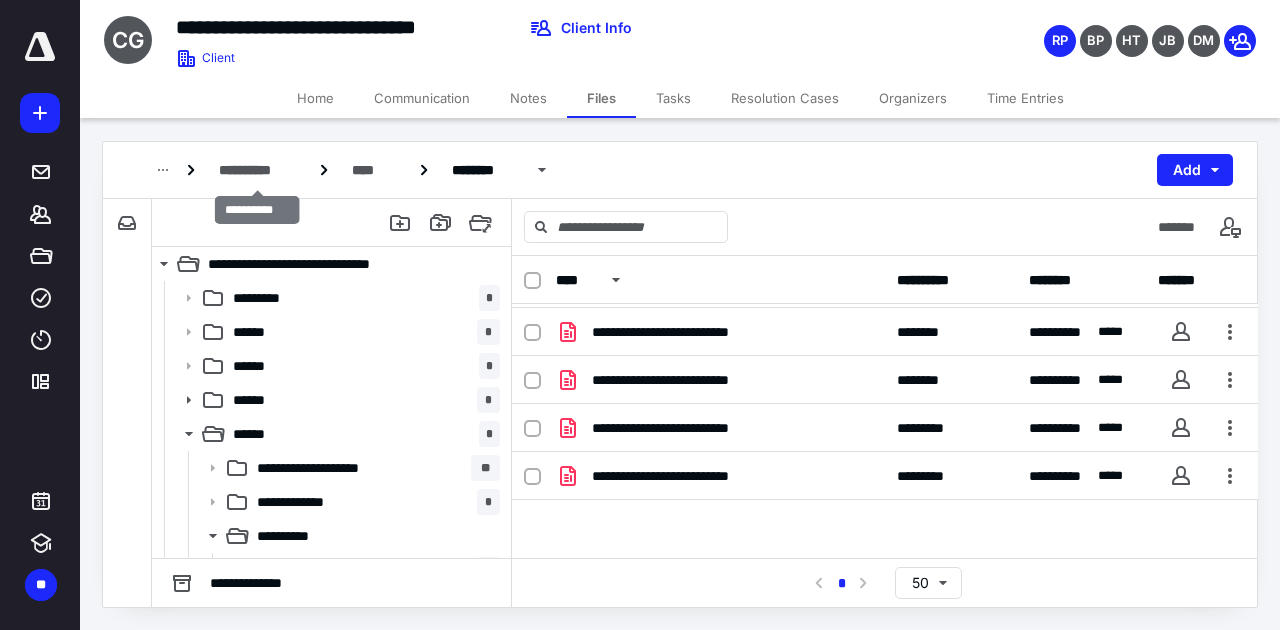 scroll, scrollTop: 0, scrollLeft: 0, axis: both 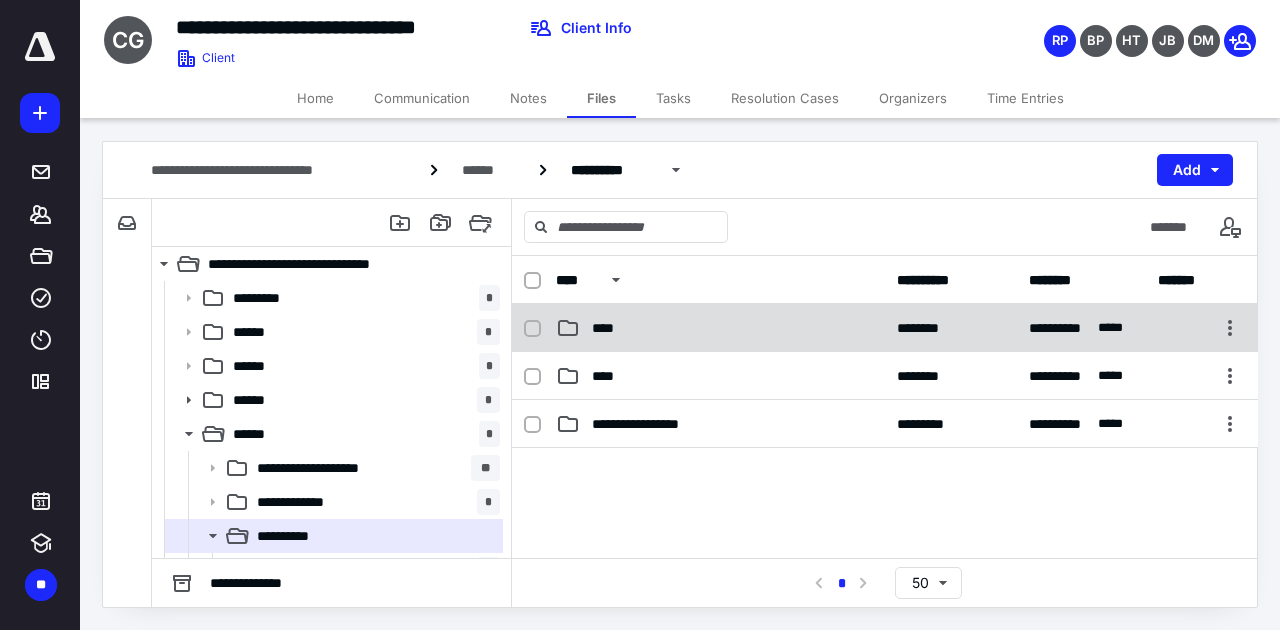 click on "****" at bounding box center (720, 328) 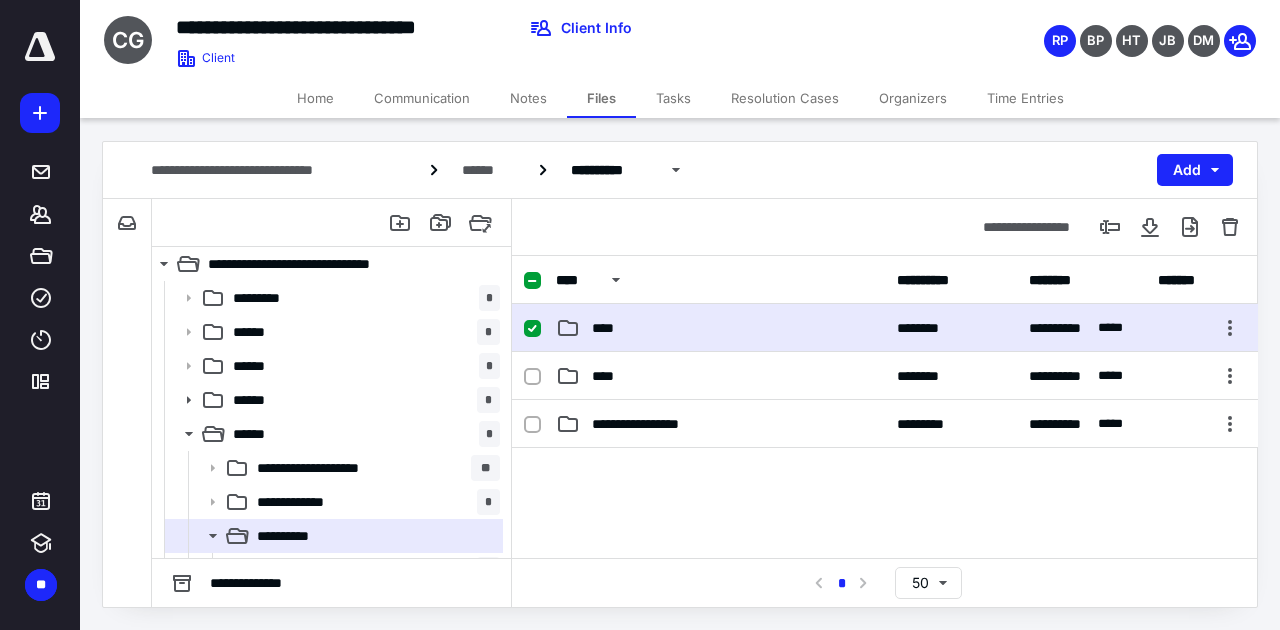 click on "****" at bounding box center [720, 328] 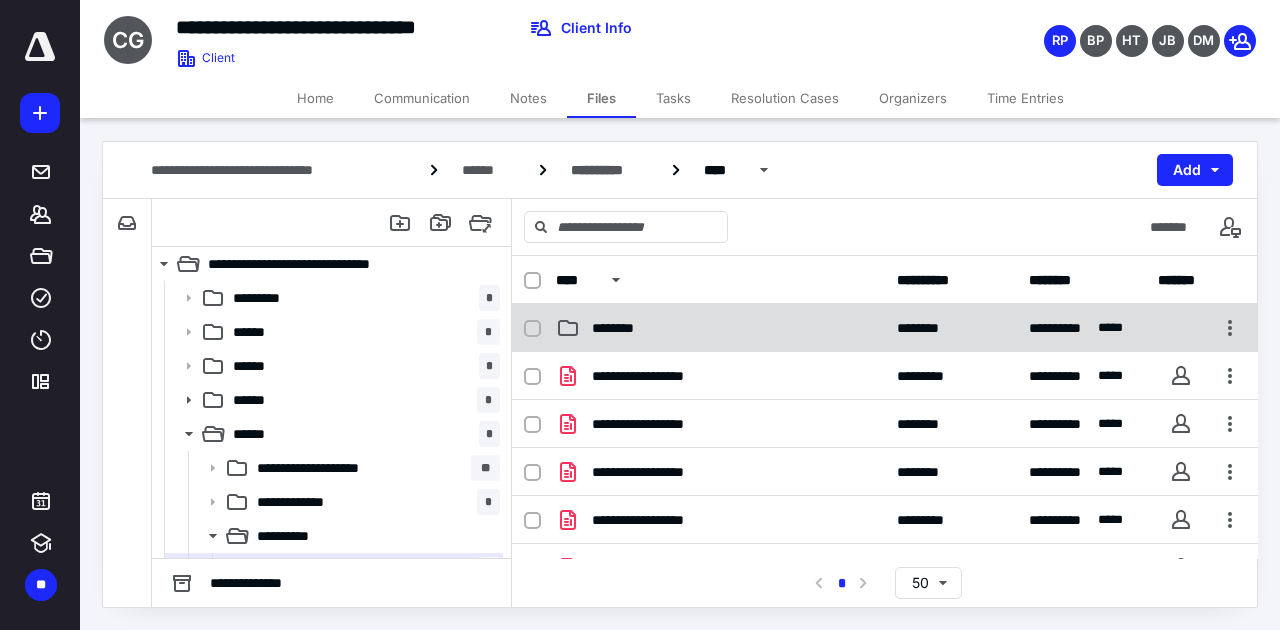 click on "********" at bounding box center (623, 328) 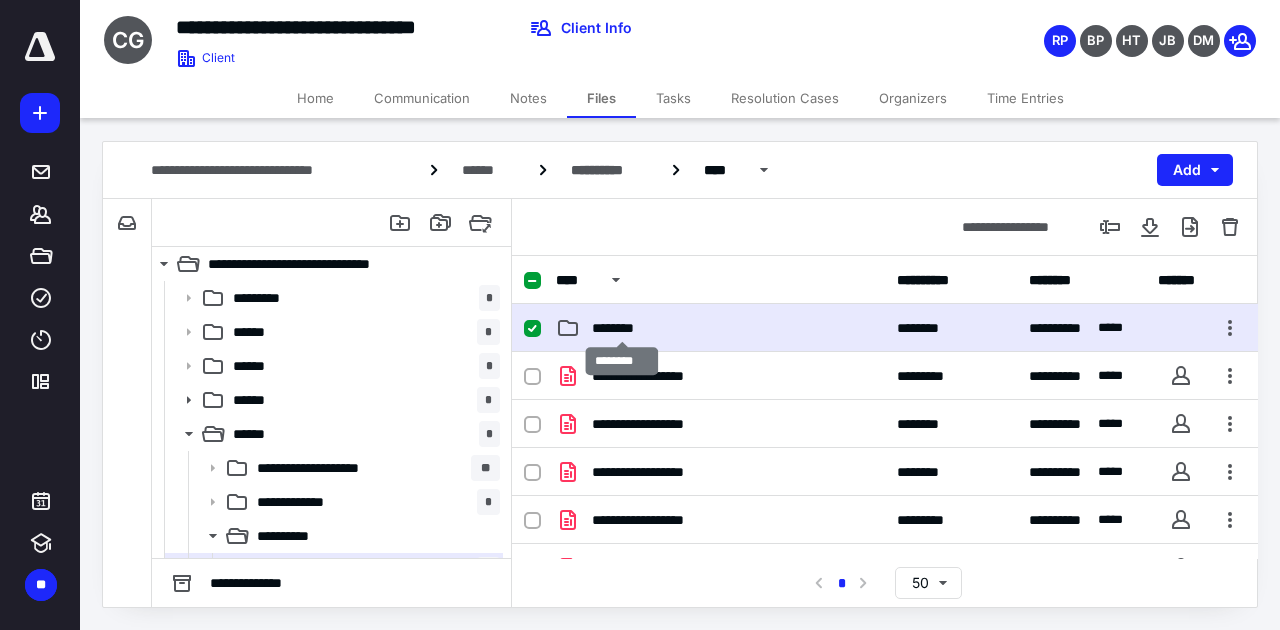 click on "********" at bounding box center [623, 328] 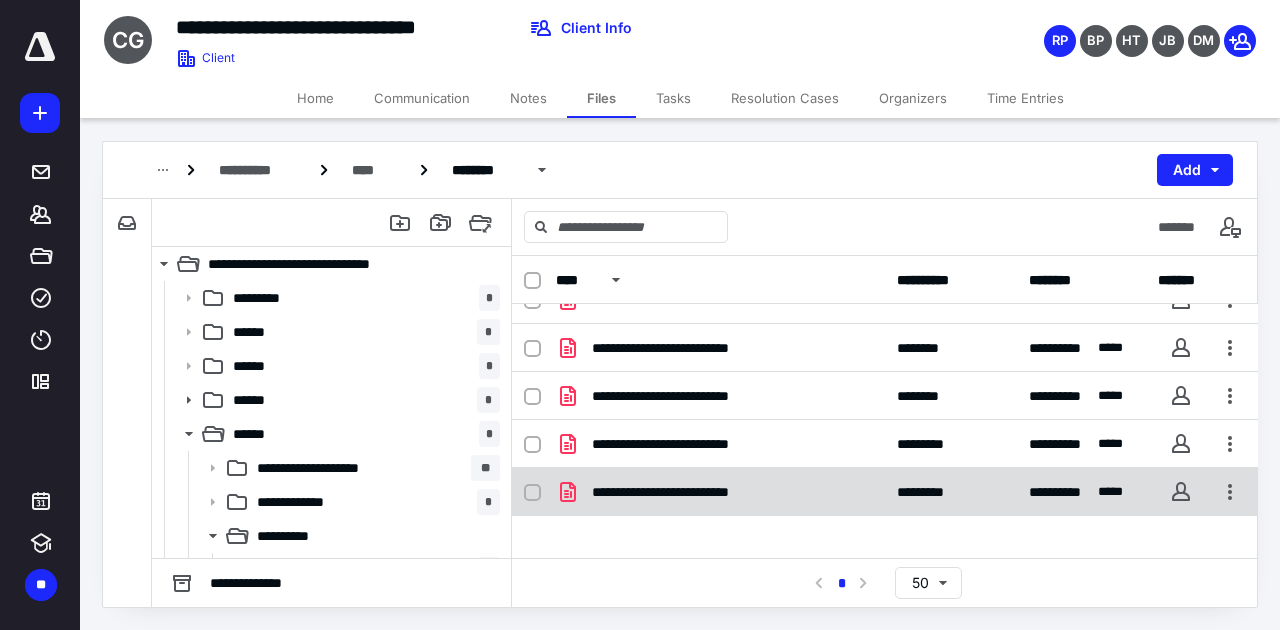 scroll, scrollTop: 44, scrollLeft: 0, axis: vertical 